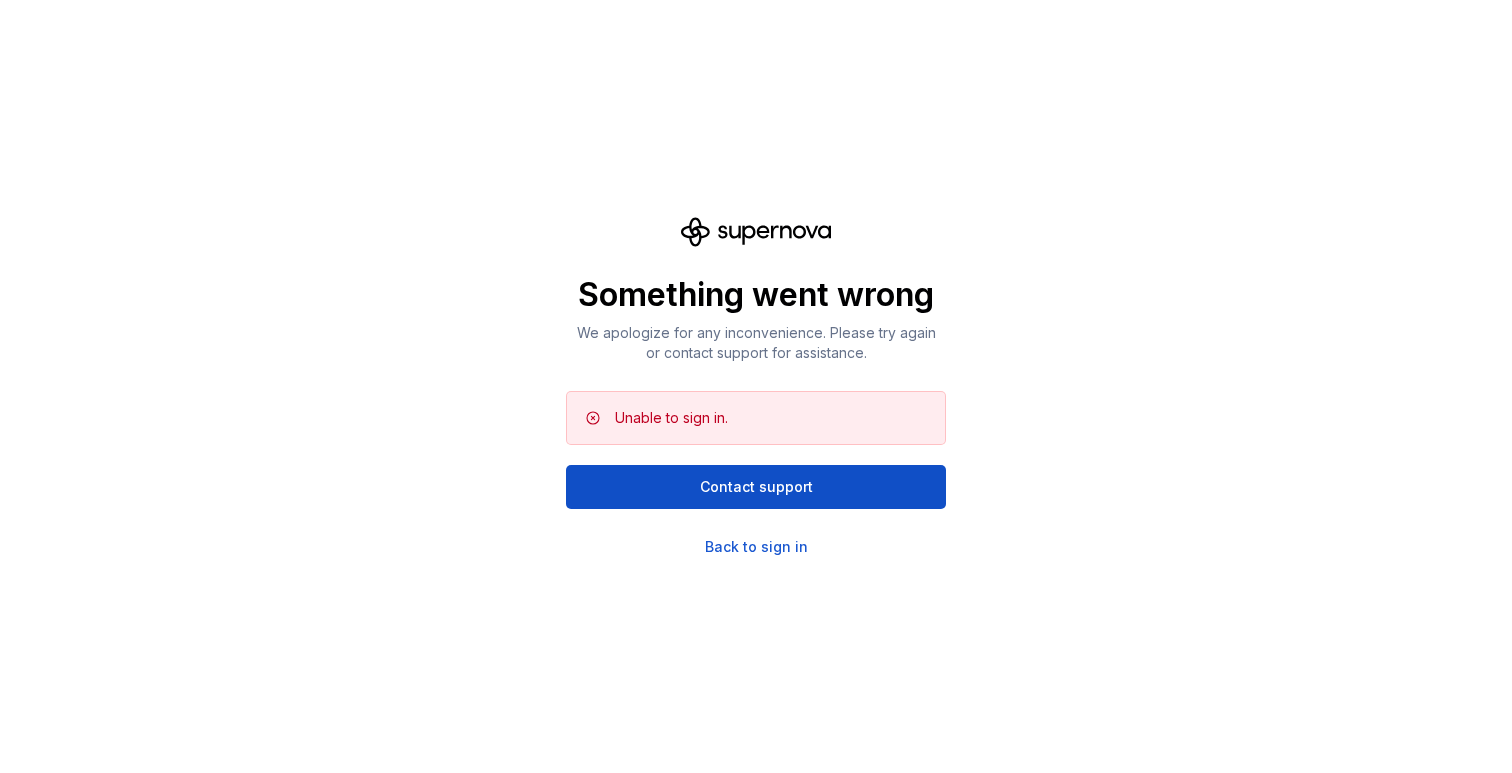scroll, scrollTop: 0, scrollLeft: 0, axis: both 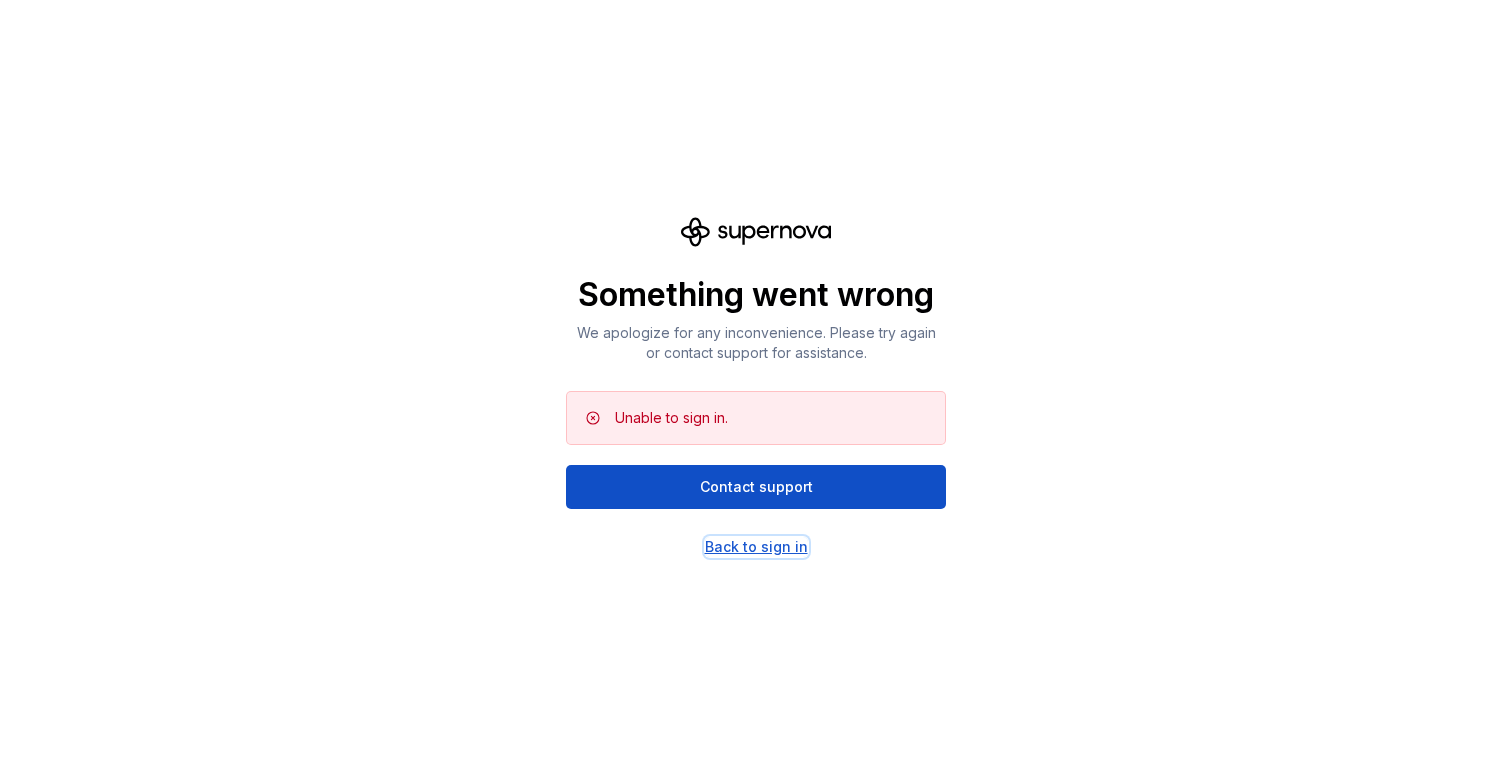 click on "Back to sign in" at bounding box center [756, 547] 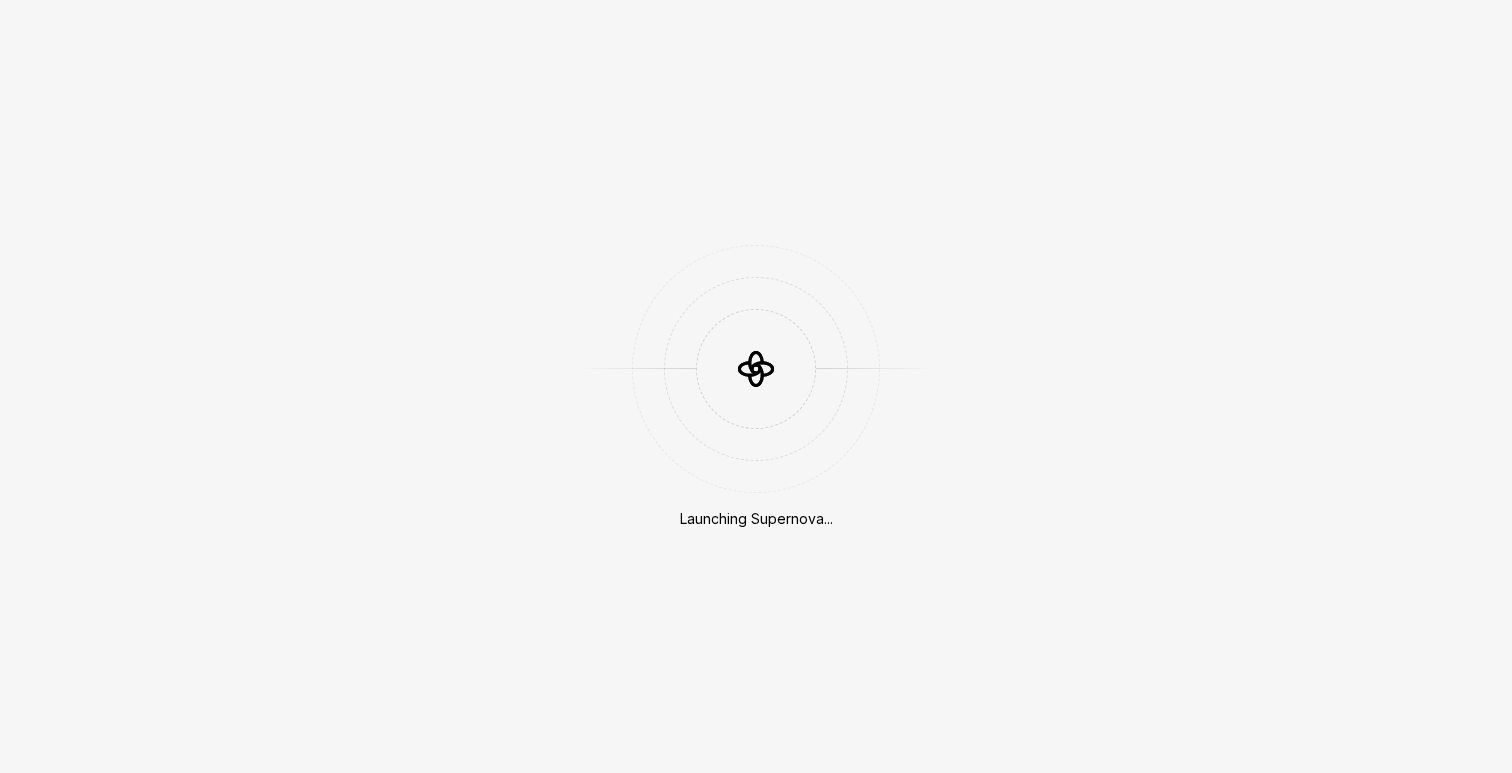 scroll, scrollTop: 0, scrollLeft: 0, axis: both 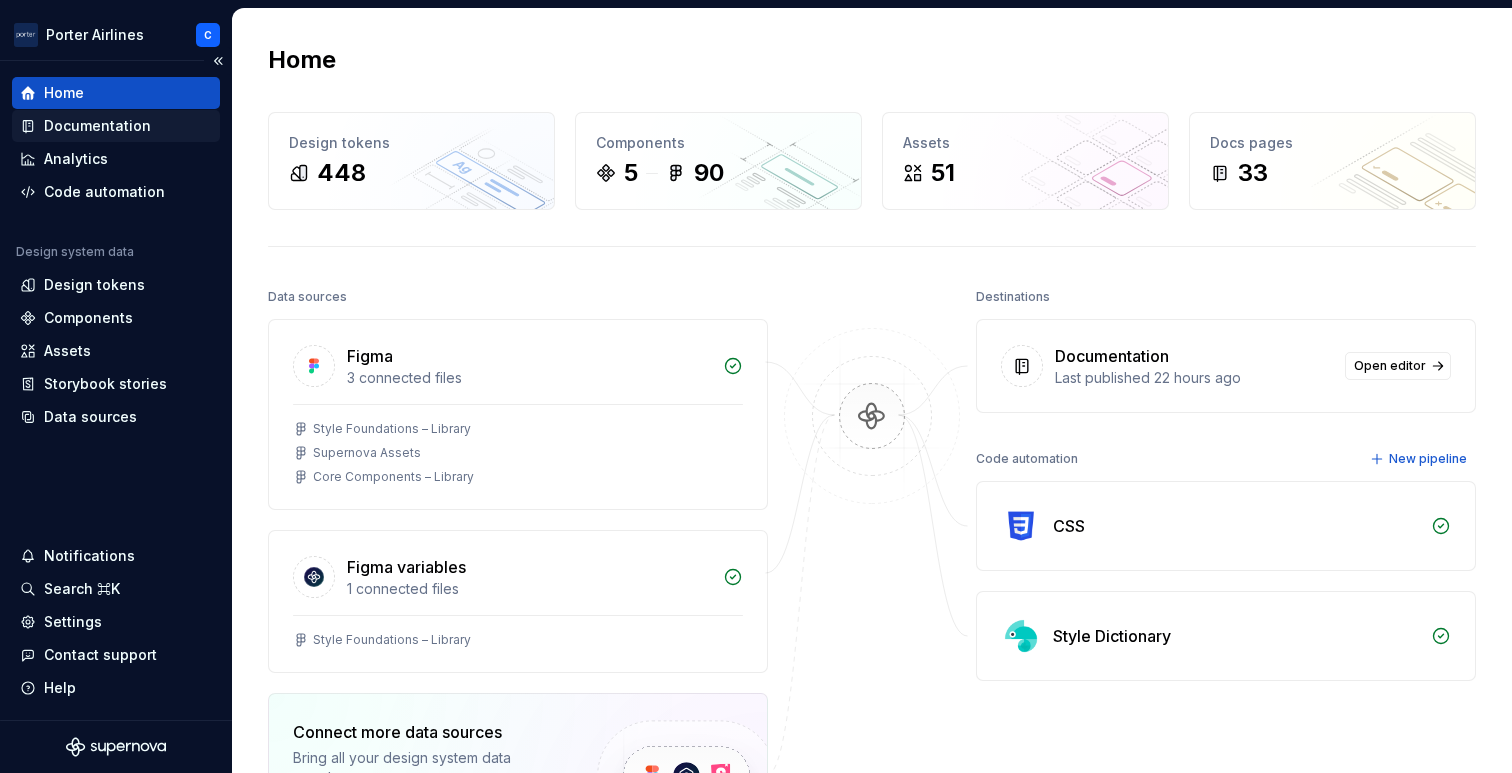 click on "Documentation" at bounding box center (97, 126) 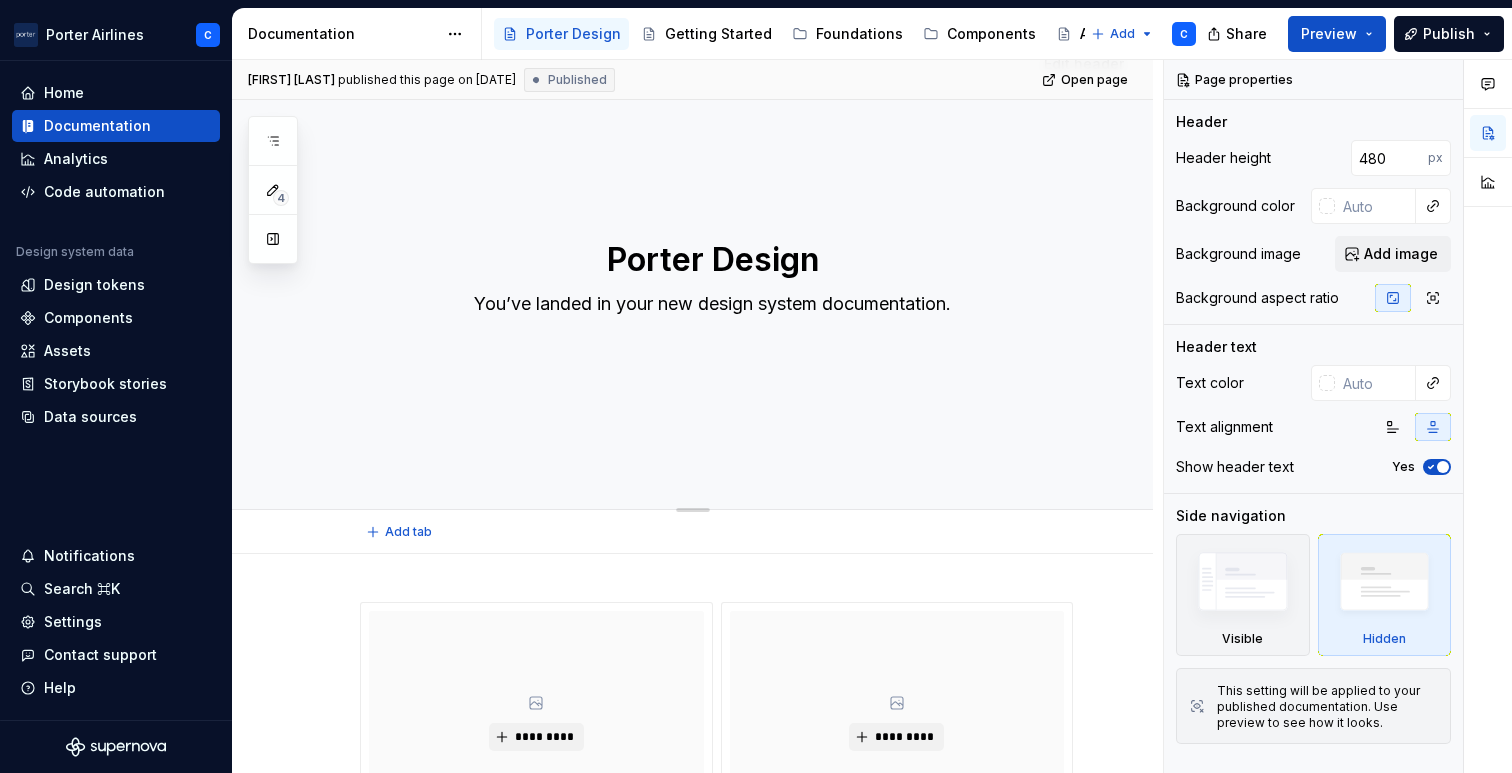 scroll, scrollTop: 75, scrollLeft: 0, axis: vertical 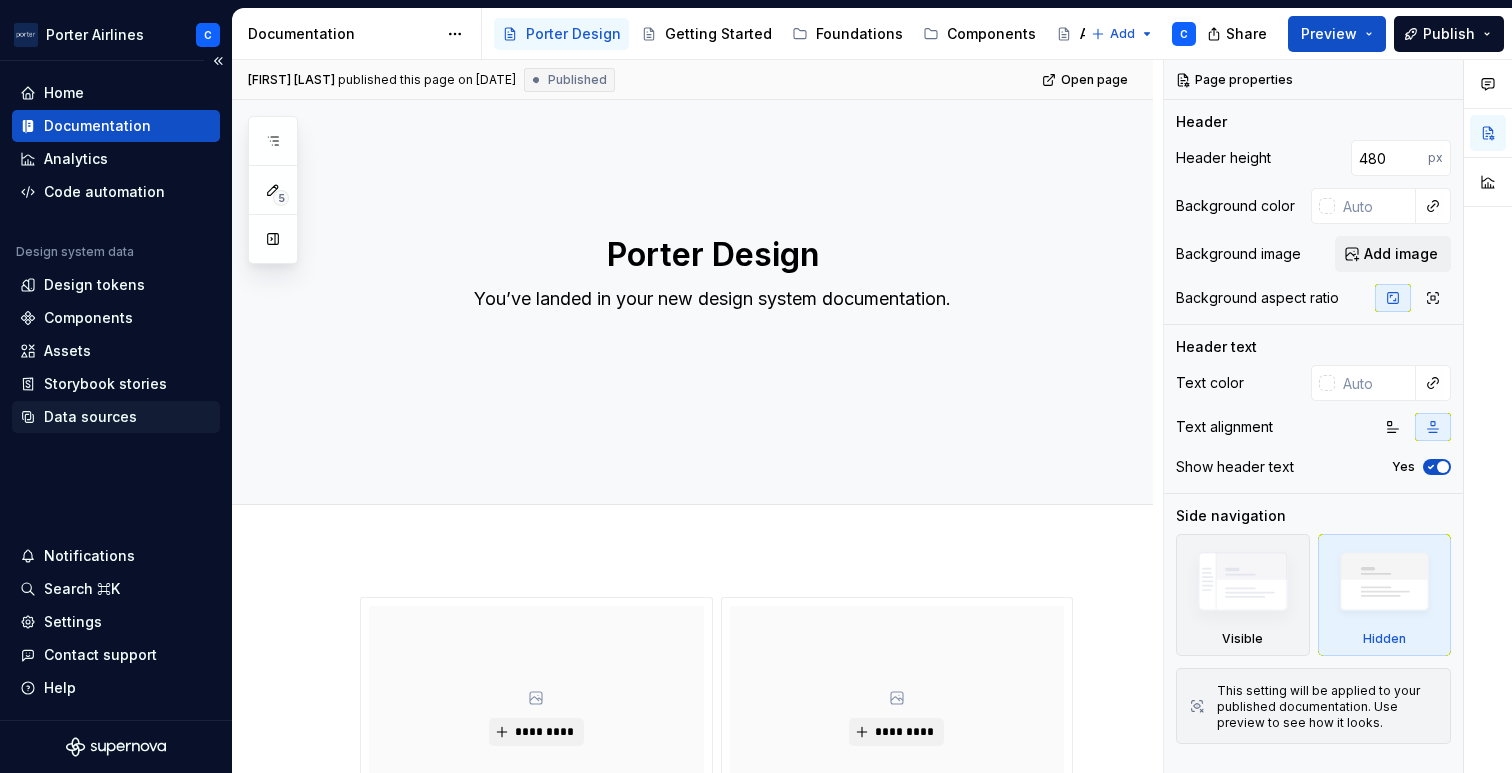 click on "Data sources" at bounding box center (90, 417) 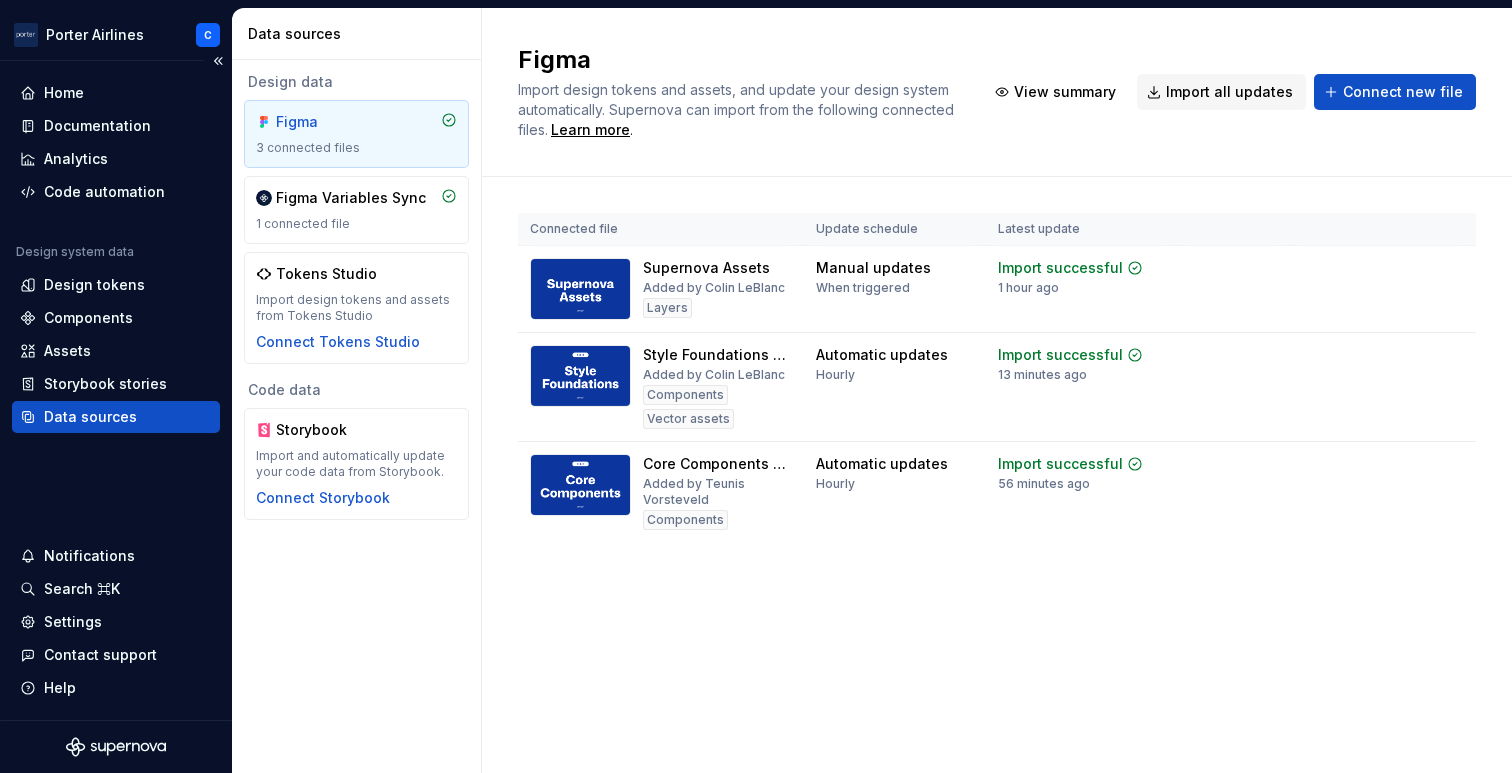 click on "Home Documentation Analytics Code automation Design system data Design tokens Components Assets Storybook stories Data sources" at bounding box center (116, 255) 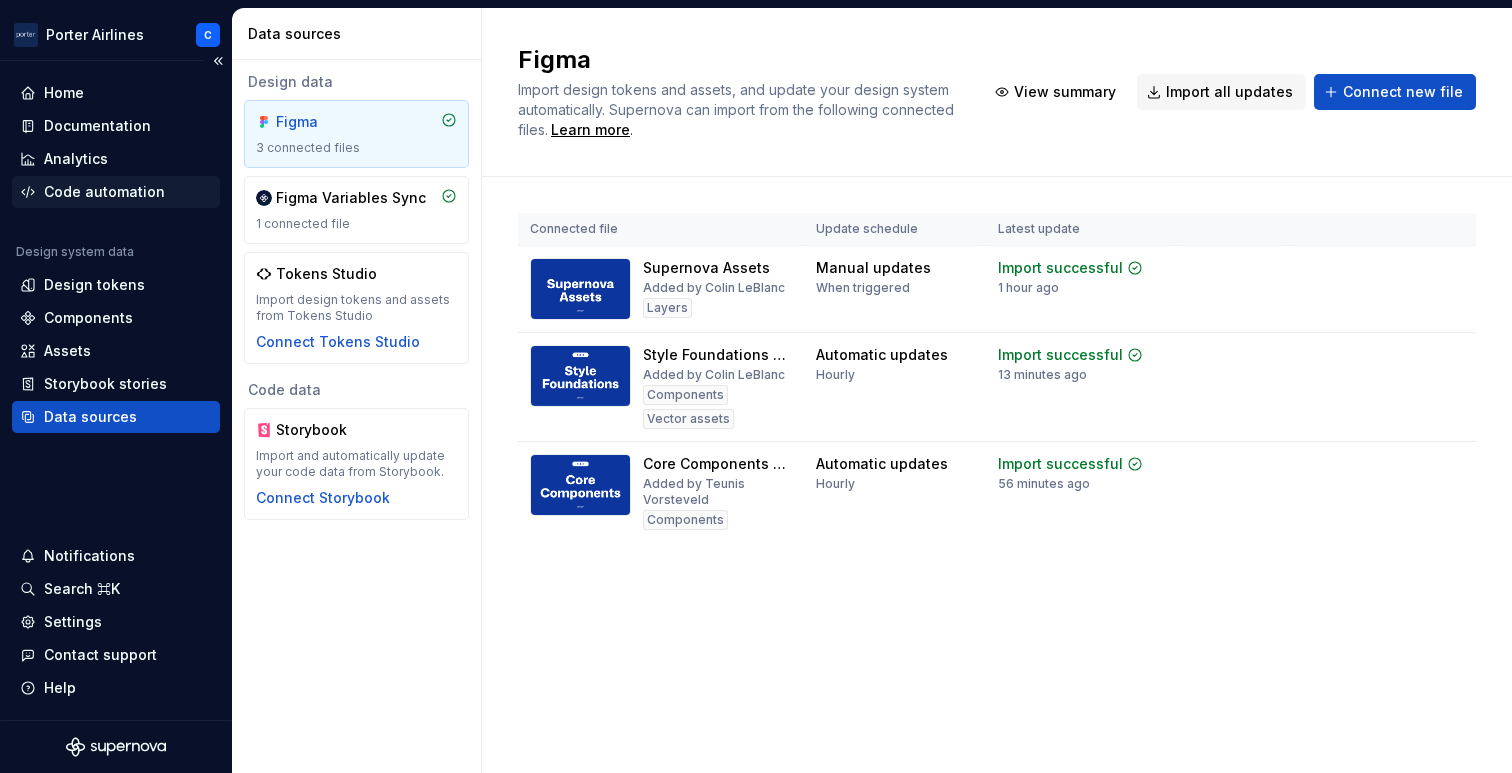 click on "Code automation" at bounding box center [104, 192] 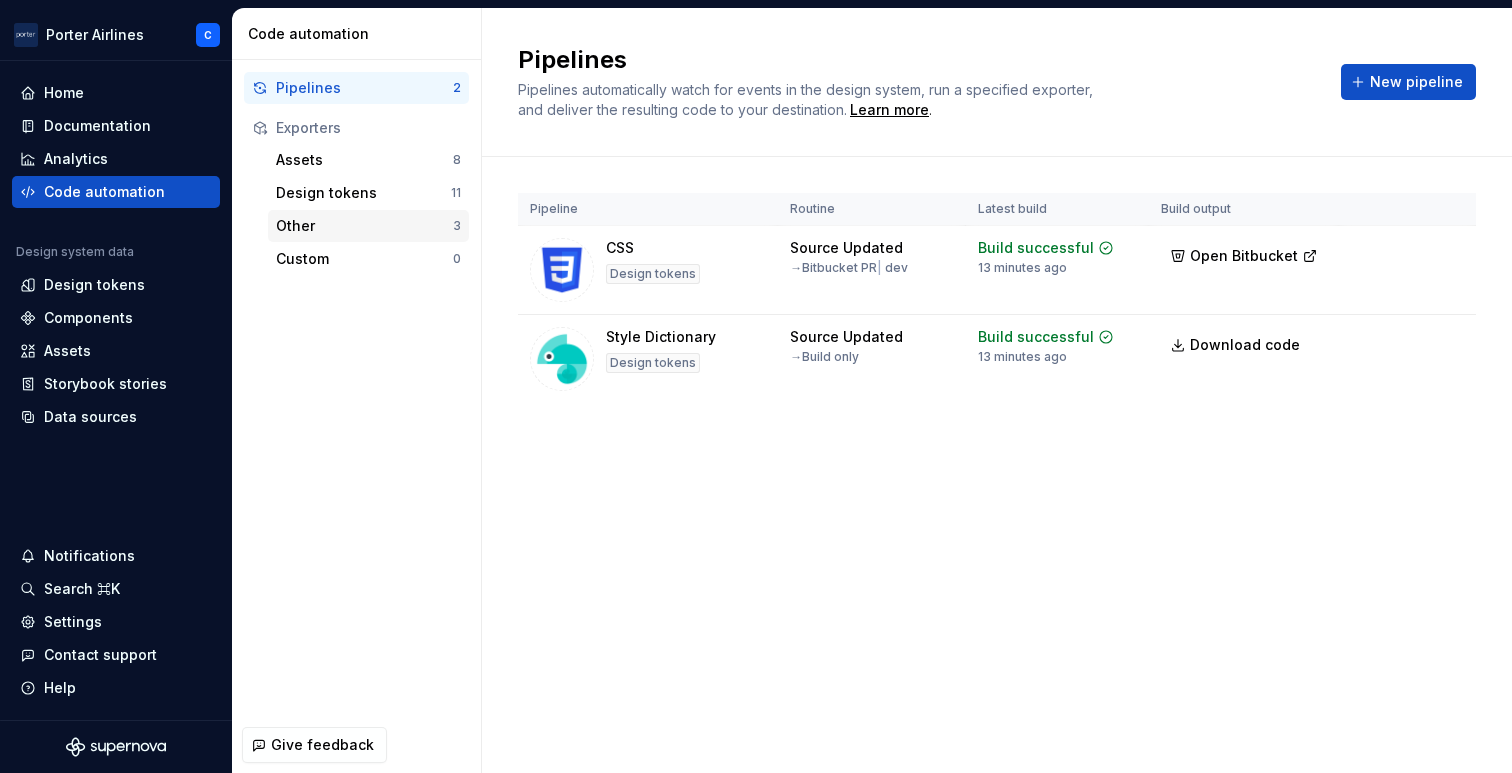 click on "Other" at bounding box center (364, 226) 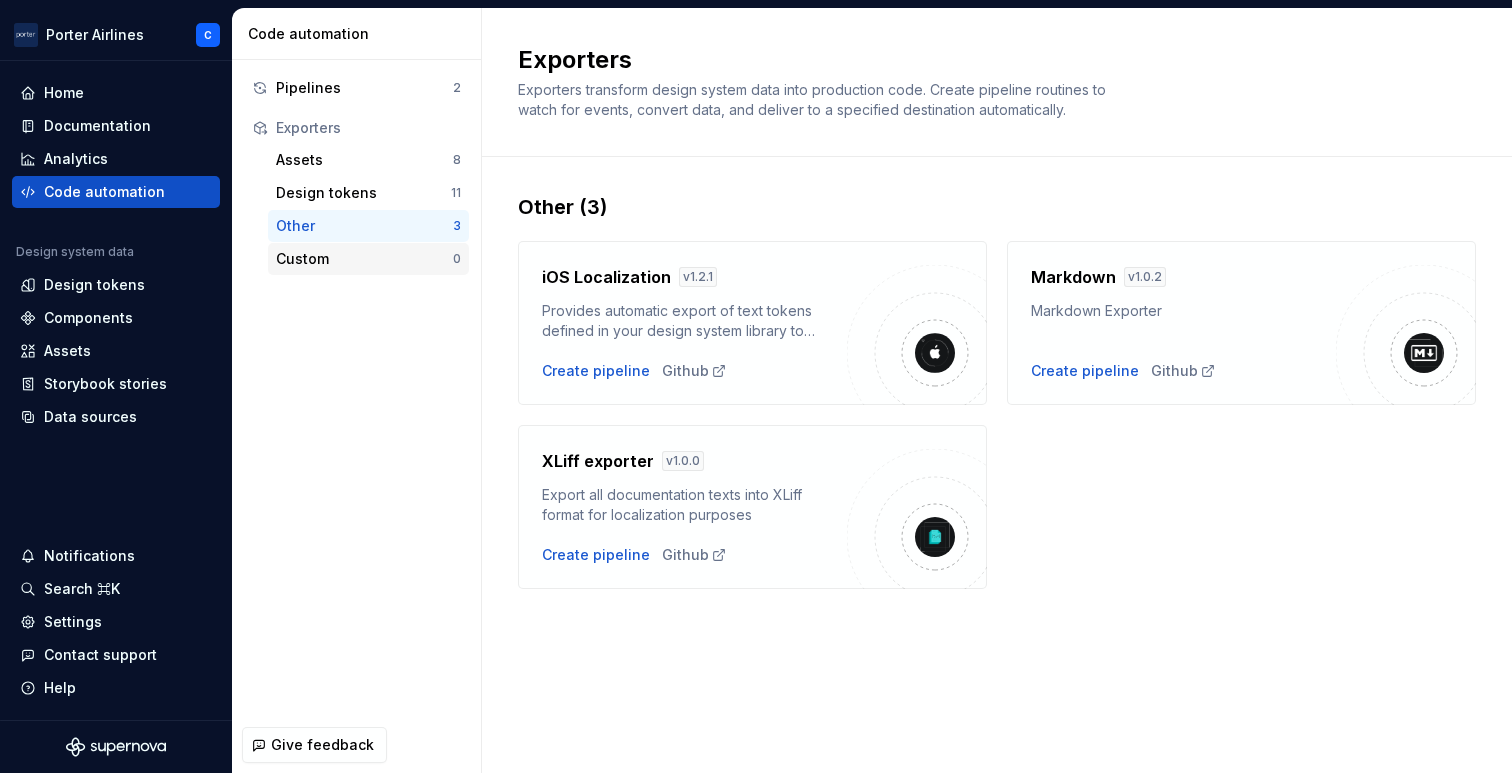 click on "Custom 0" at bounding box center [368, 259] 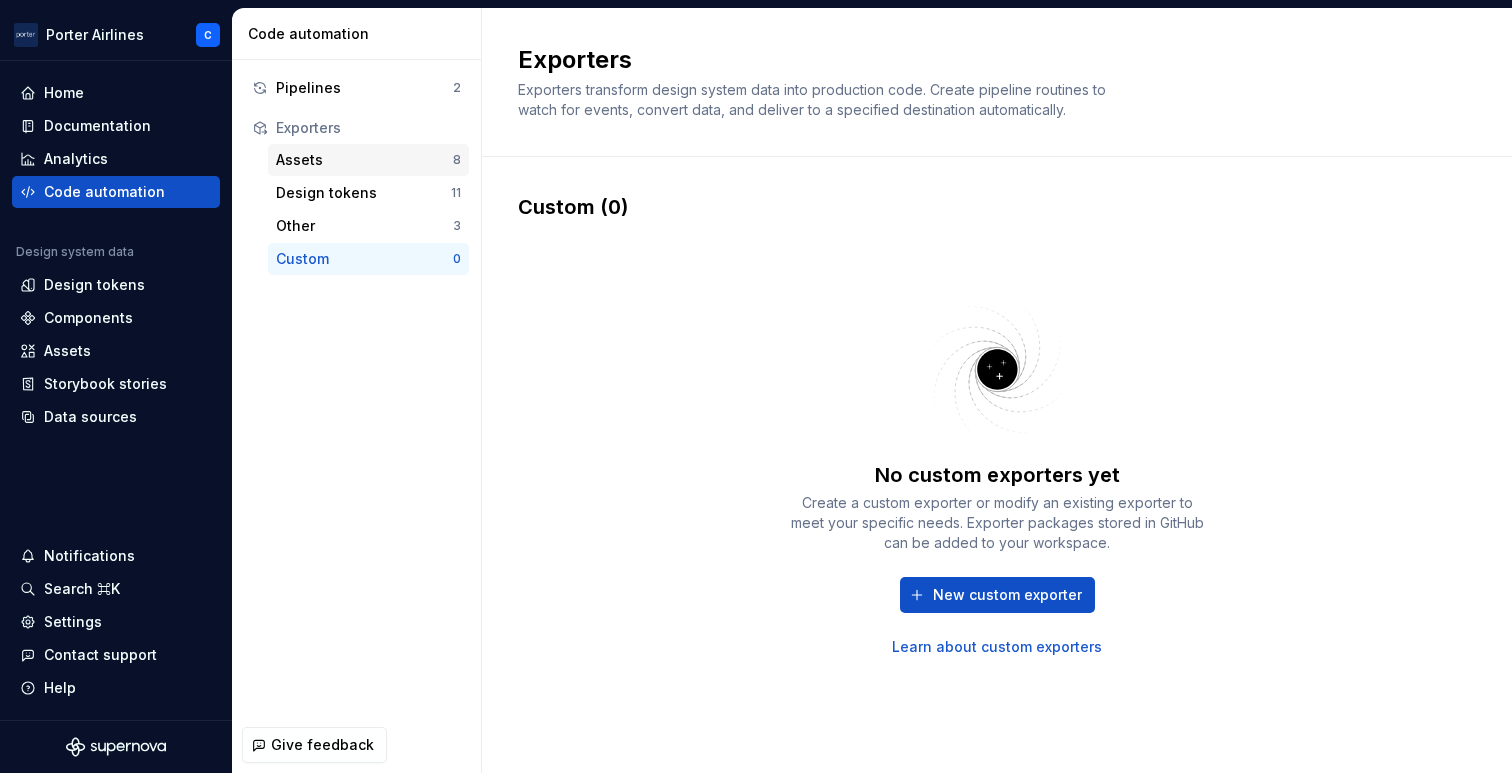 click on "Assets" at bounding box center [364, 160] 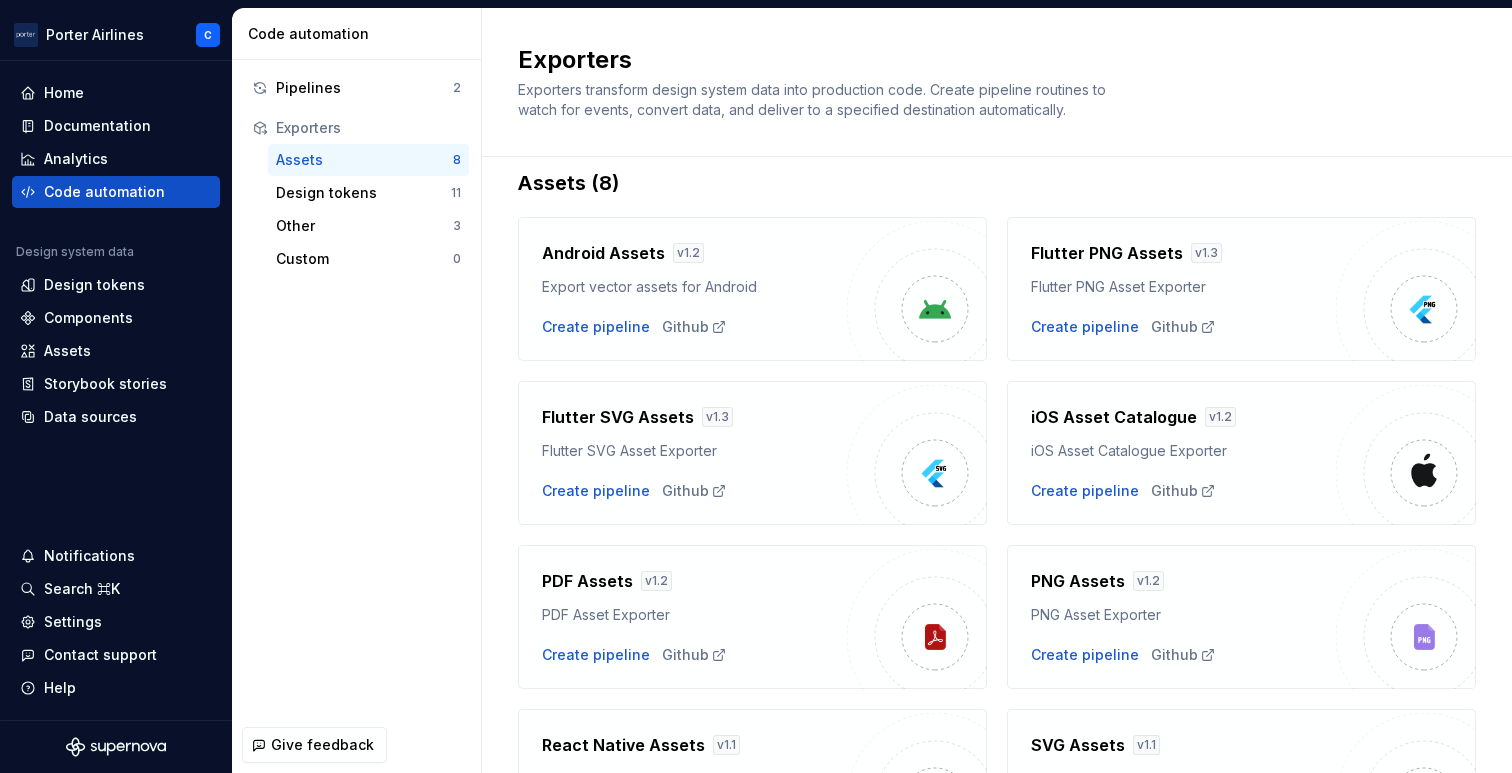 scroll, scrollTop: 0, scrollLeft: 0, axis: both 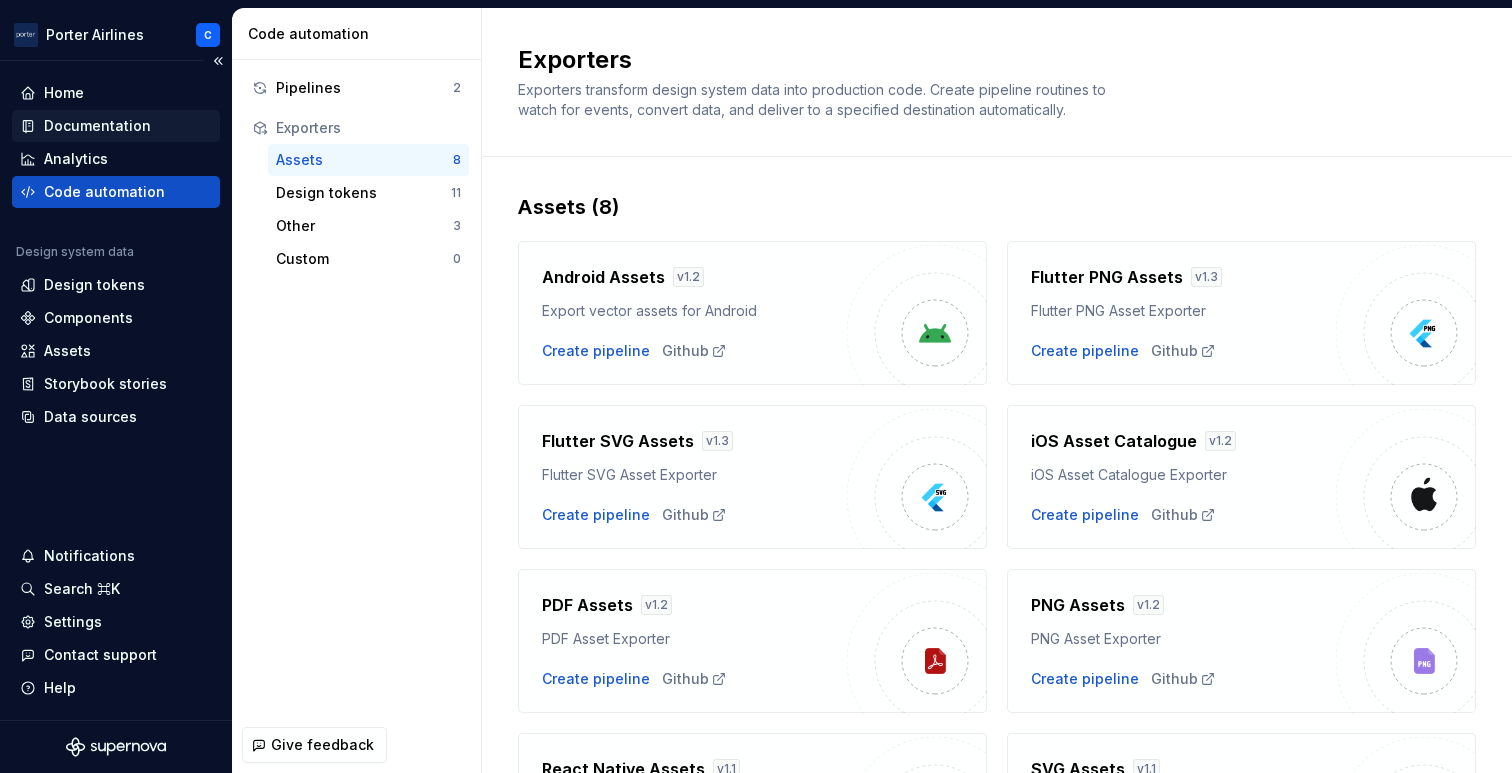 click on "Documentation" at bounding box center [97, 126] 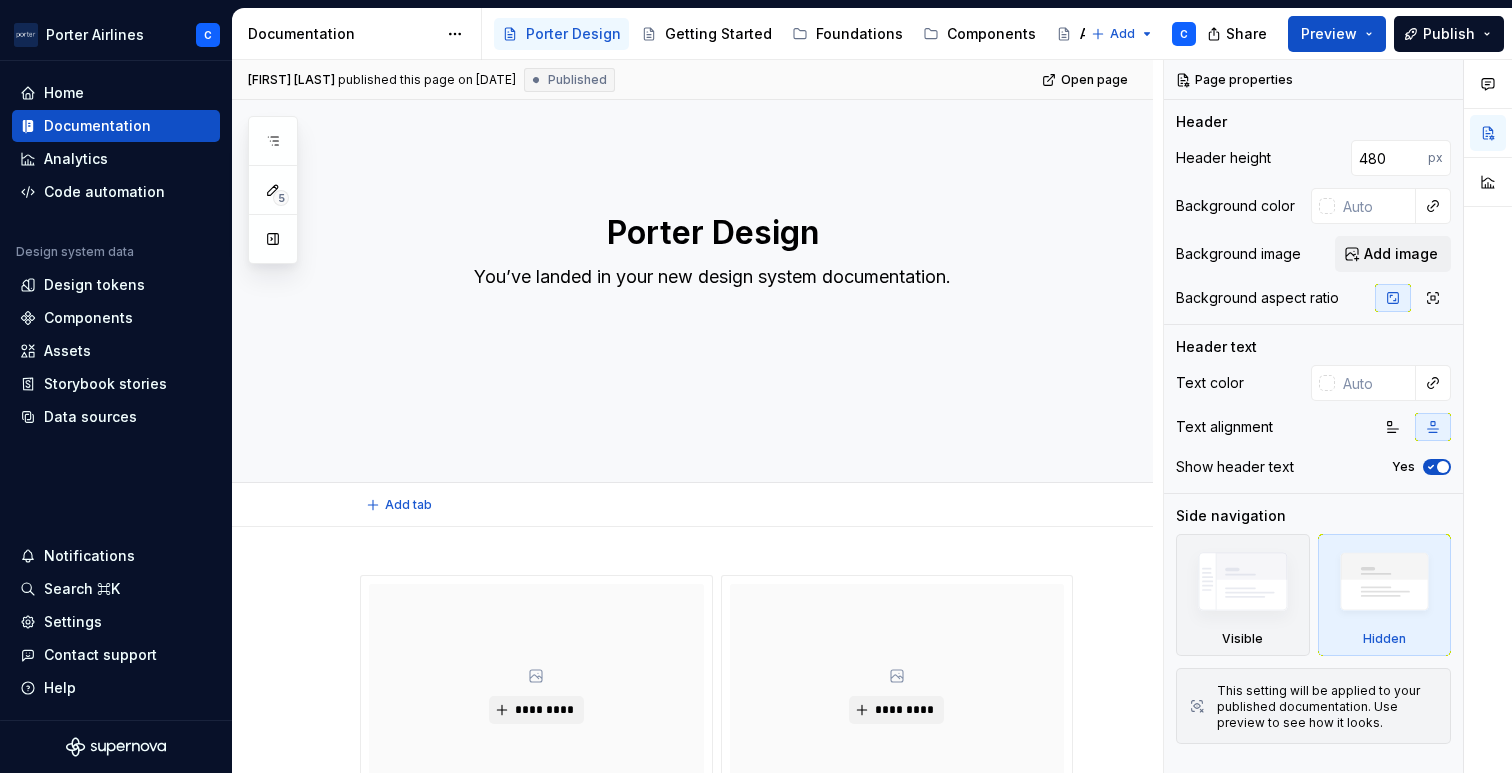scroll, scrollTop: 37, scrollLeft: 0, axis: vertical 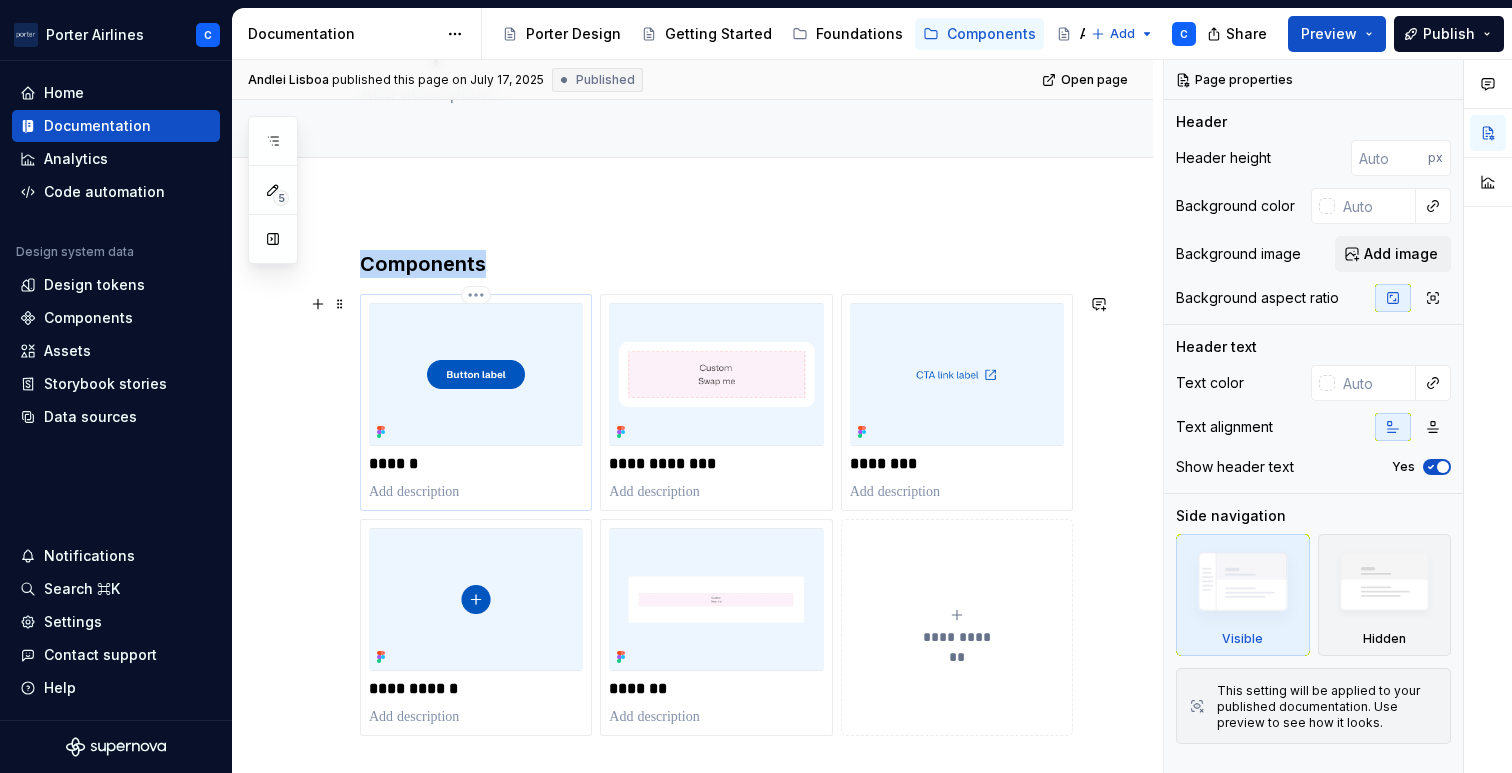 click at bounding box center (476, 374) 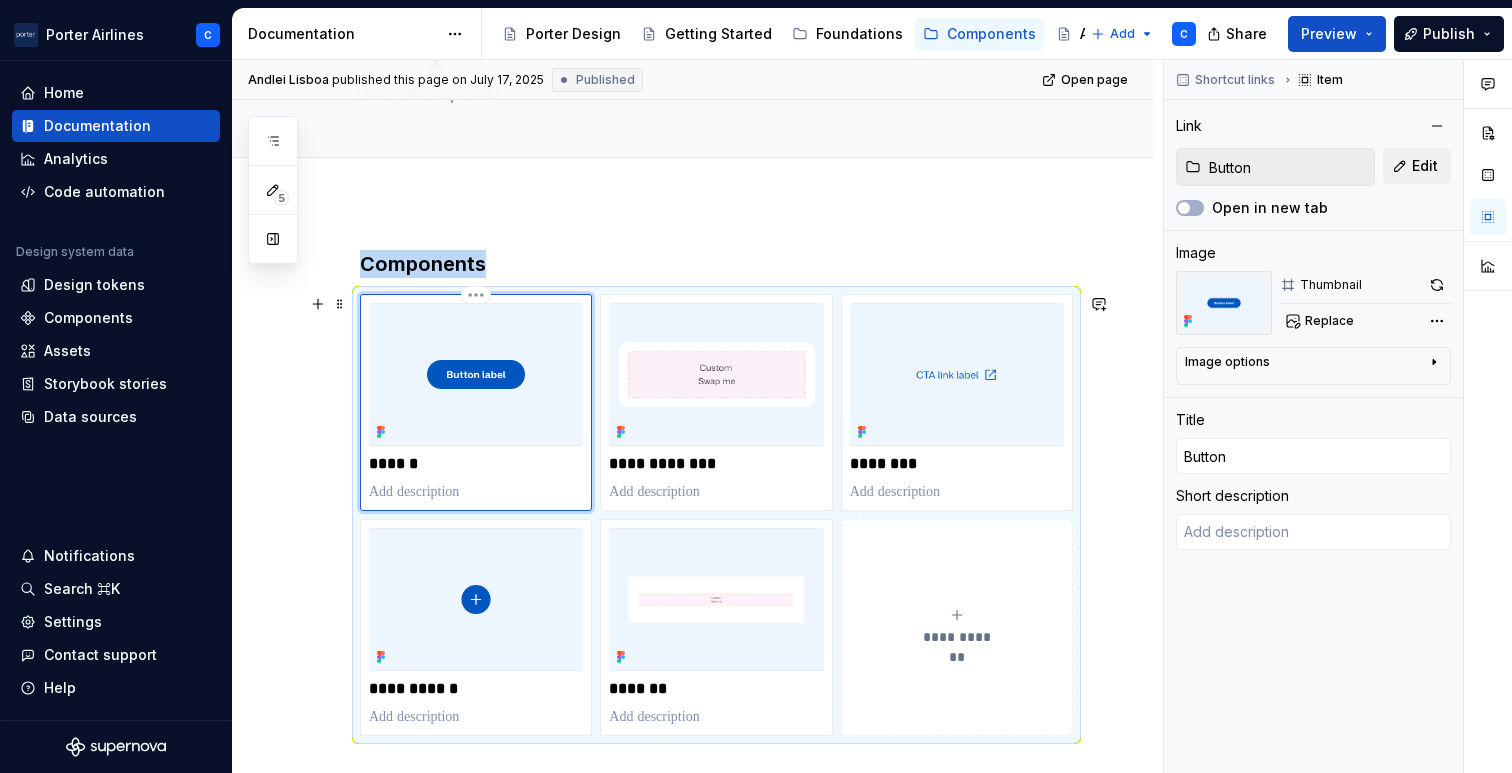 click at bounding box center [476, 374] 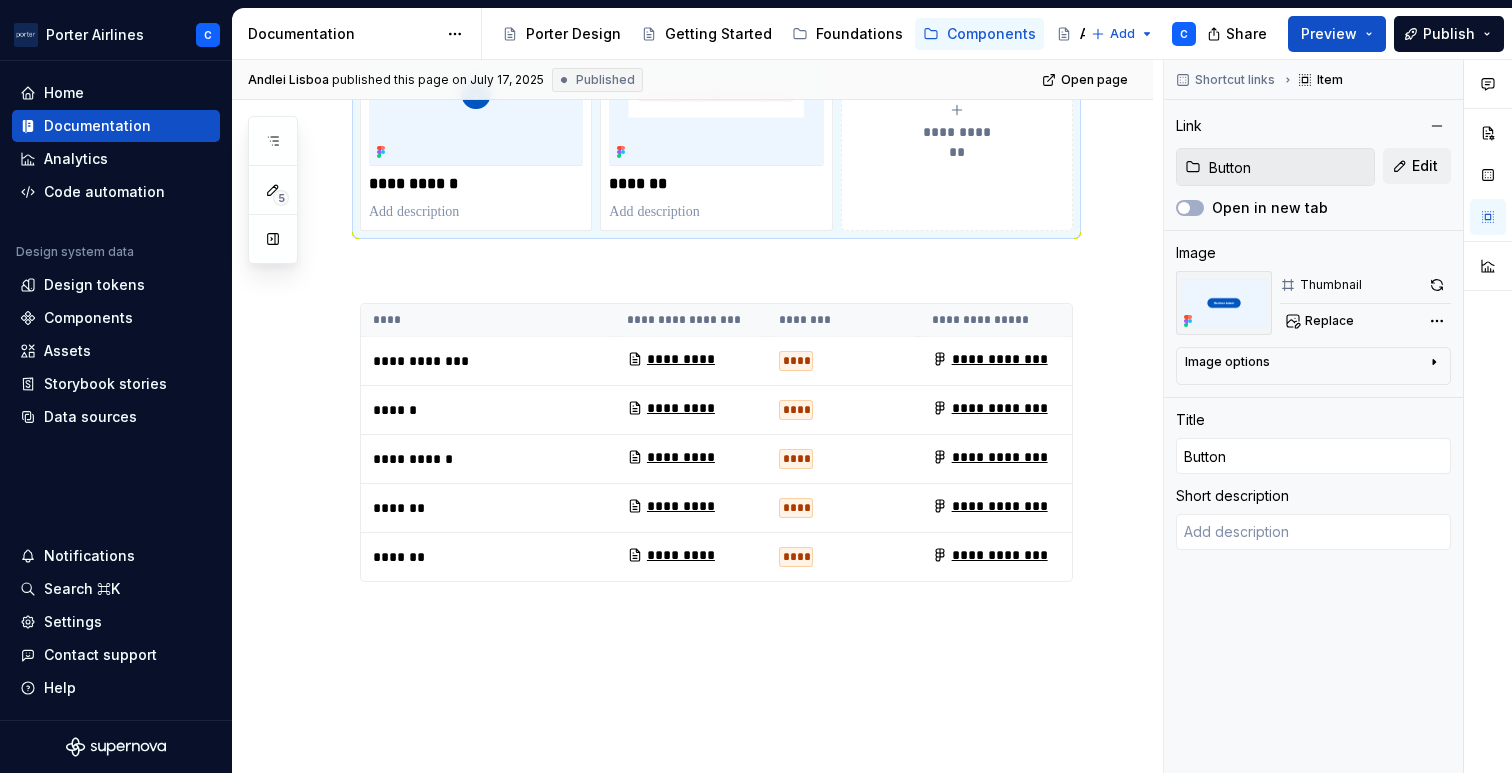 scroll, scrollTop: 650, scrollLeft: 0, axis: vertical 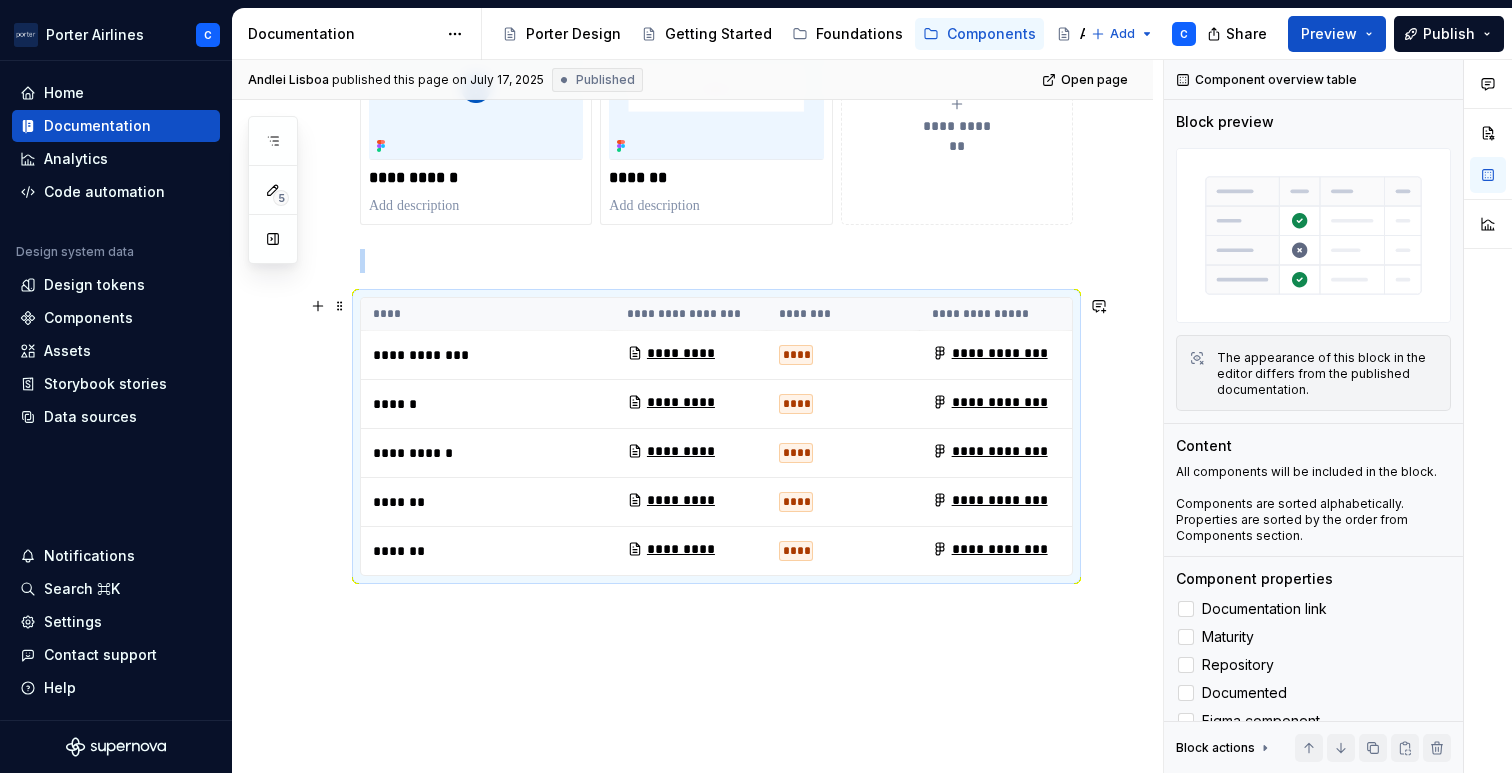 click on "*********" at bounding box center (673, 402) 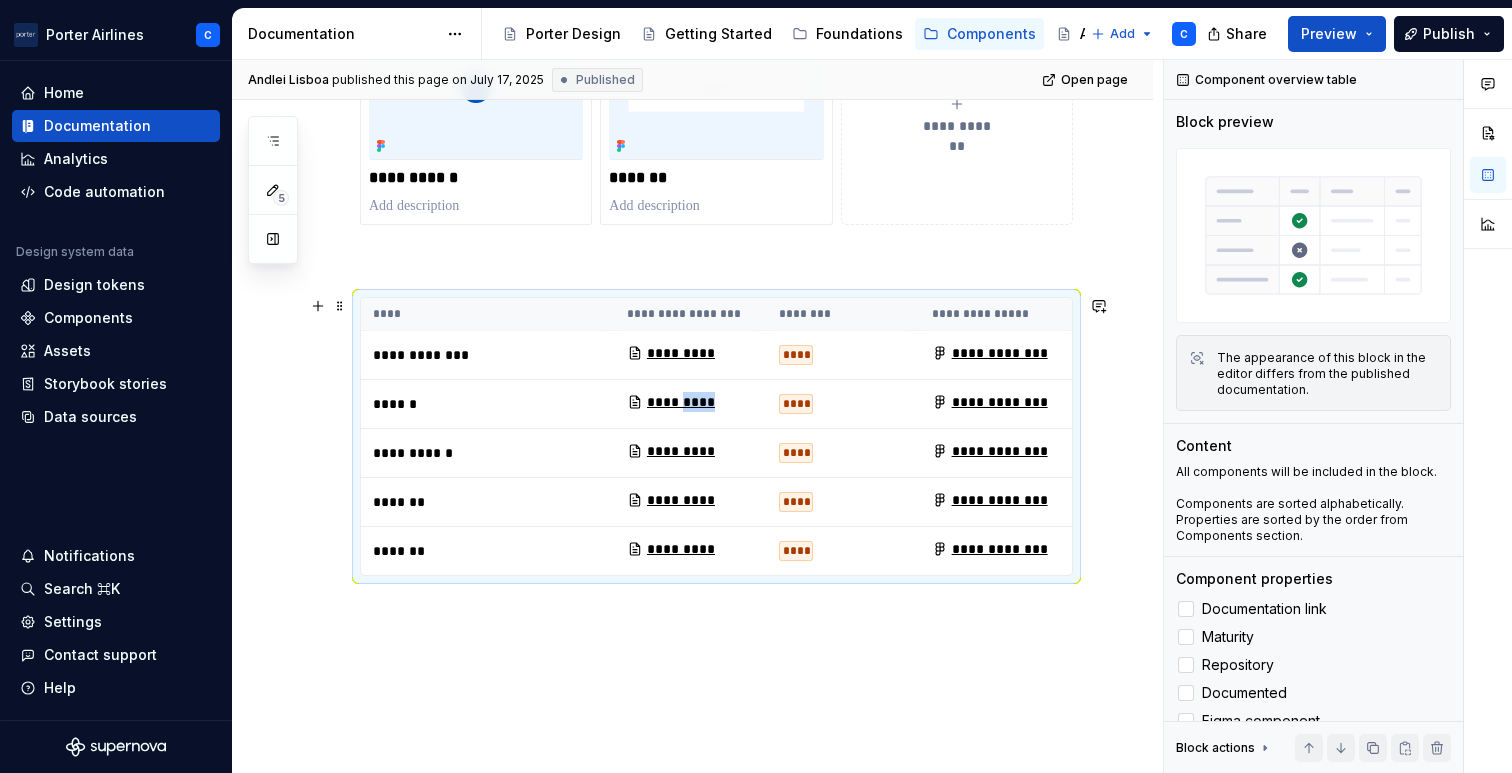 click on "*********" at bounding box center (673, 402) 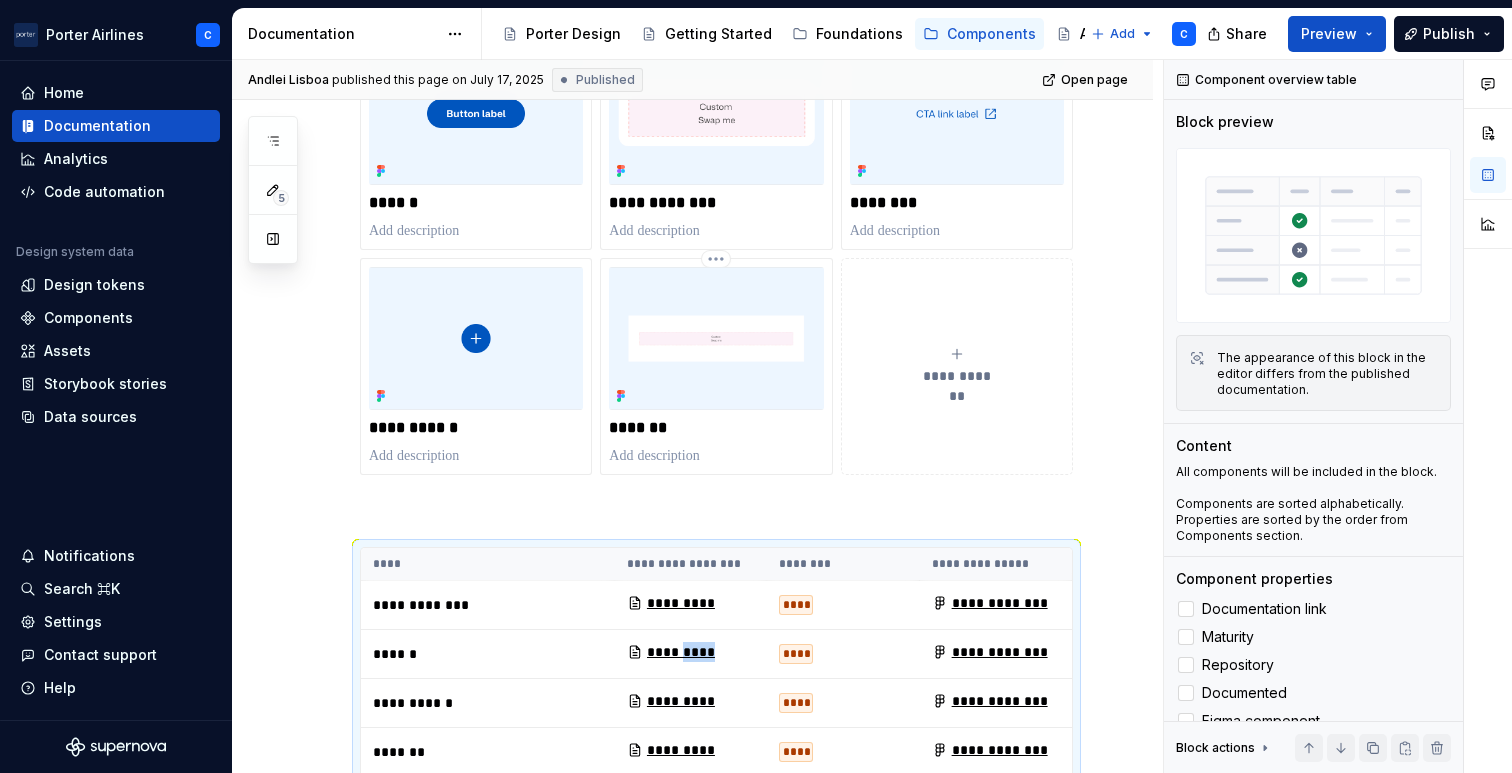 scroll, scrollTop: 395, scrollLeft: 0, axis: vertical 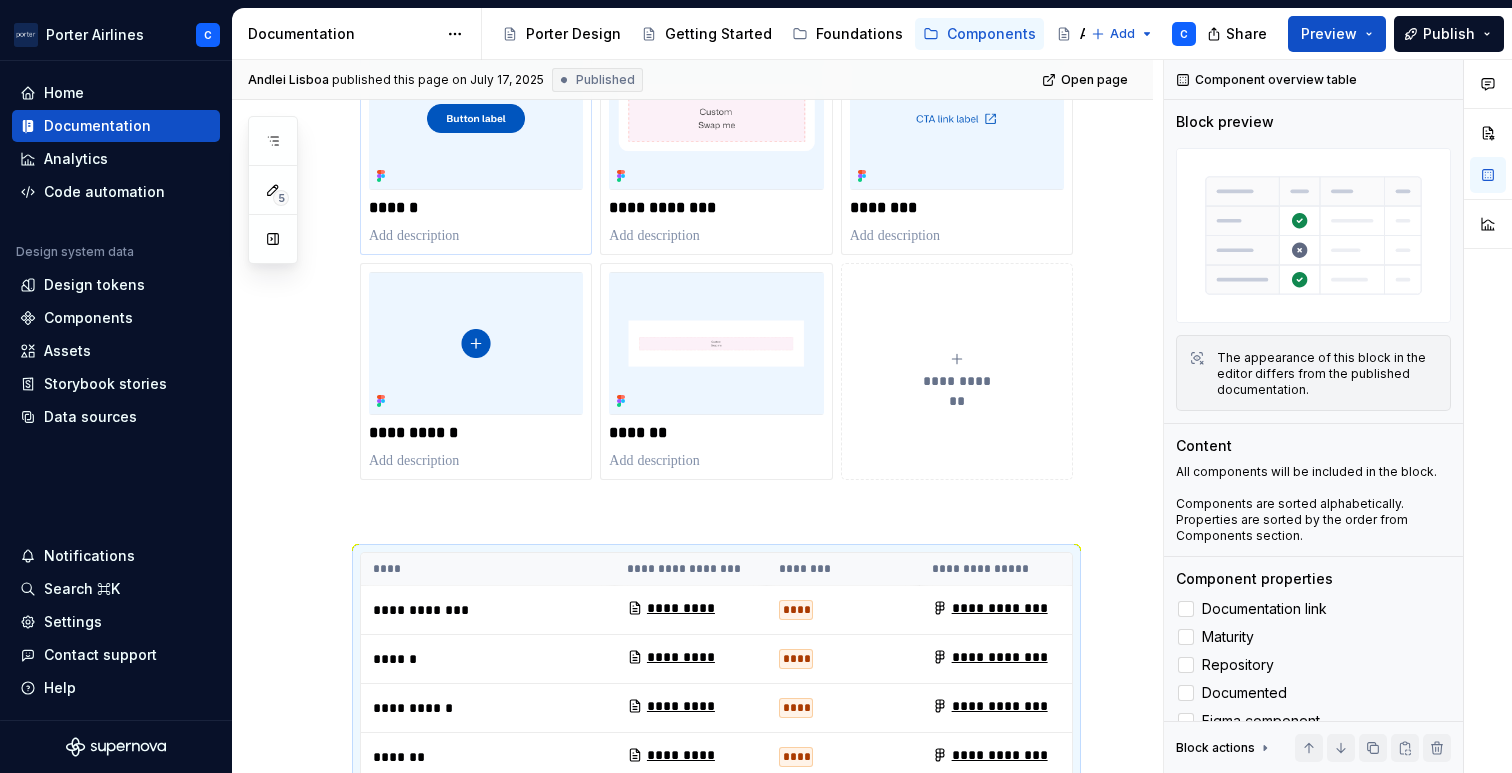 click on "******" at bounding box center [476, 146] 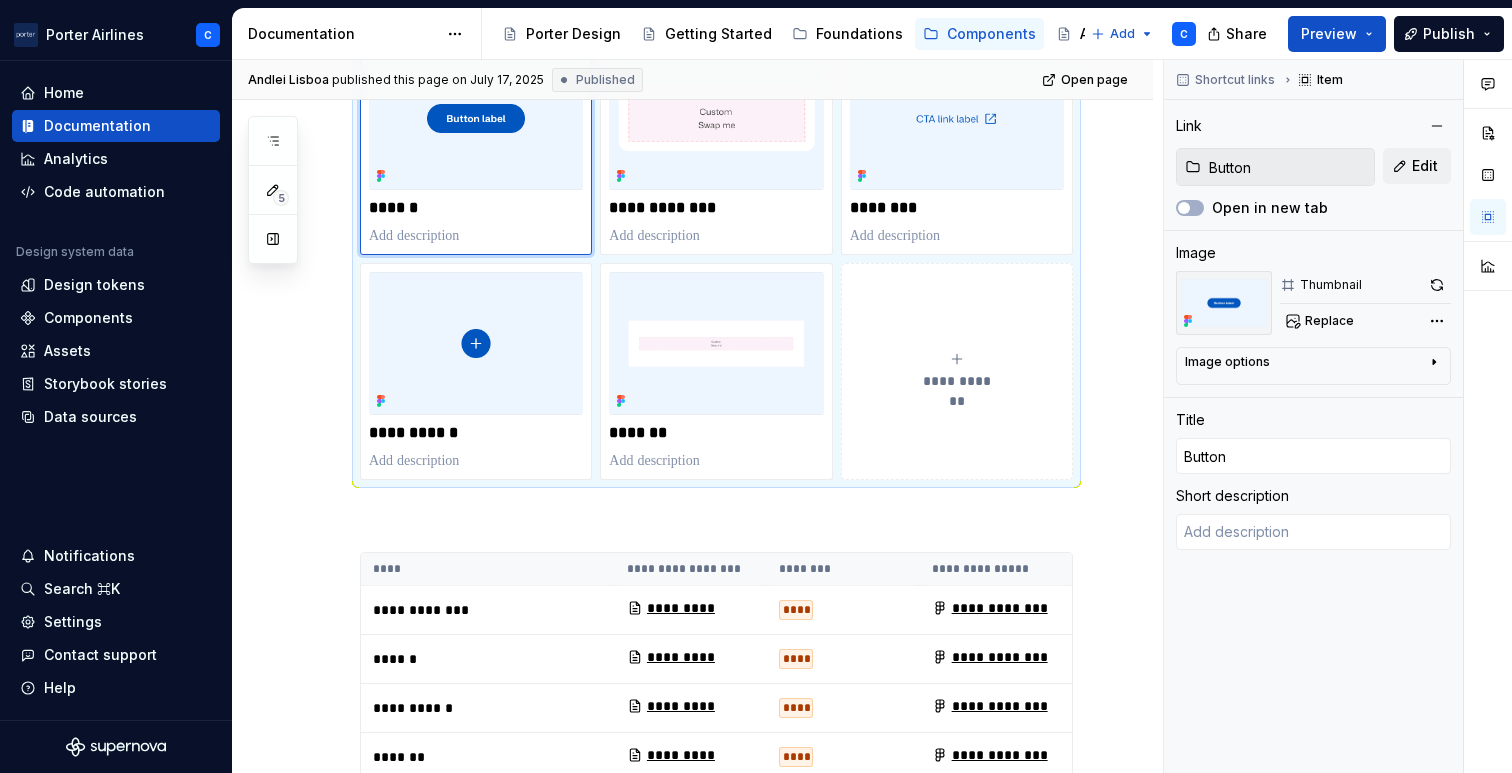click on "******" at bounding box center (476, 146) 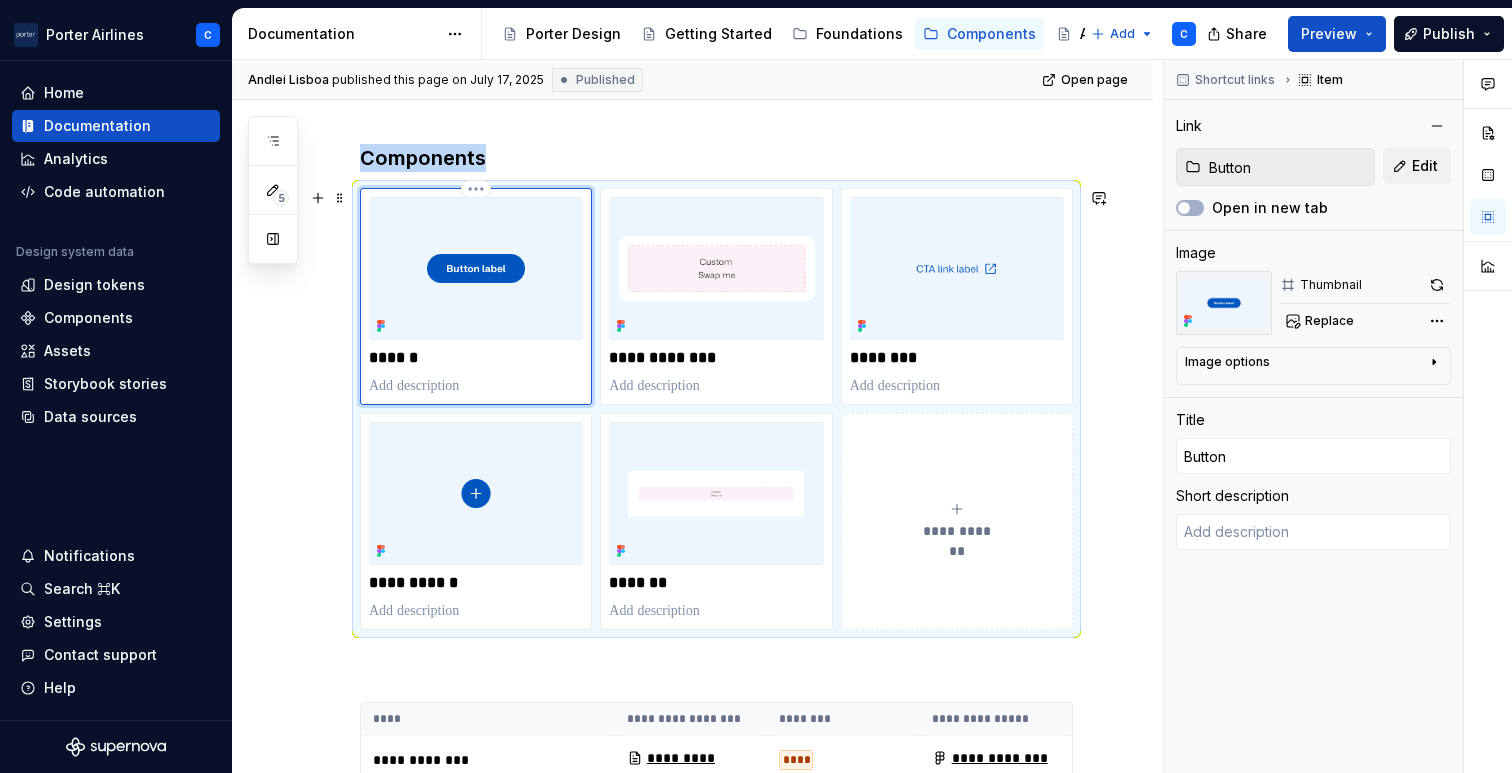 scroll, scrollTop: 191, scrollLeft: 0, axis: vertical 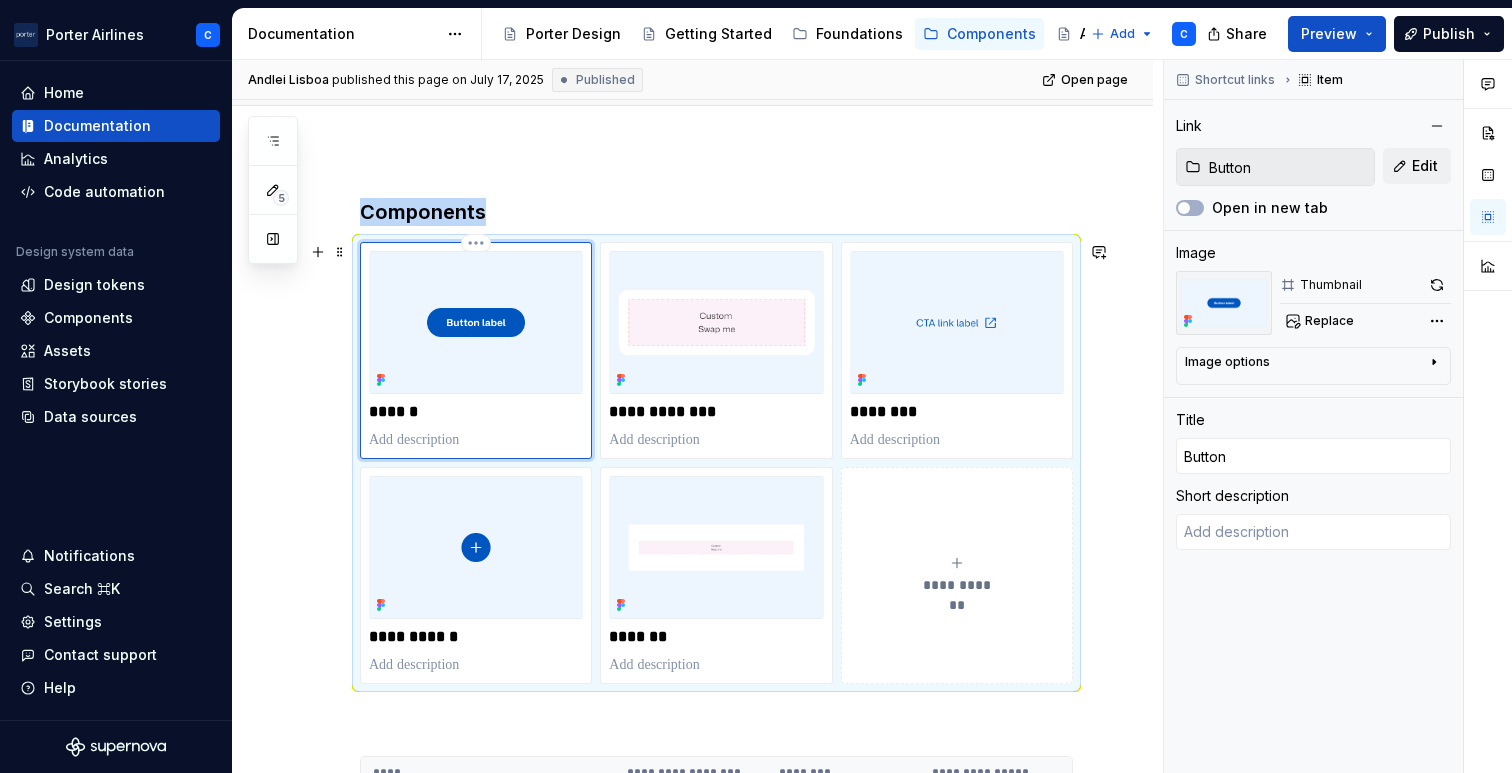 click at bounding box center [476, 322] 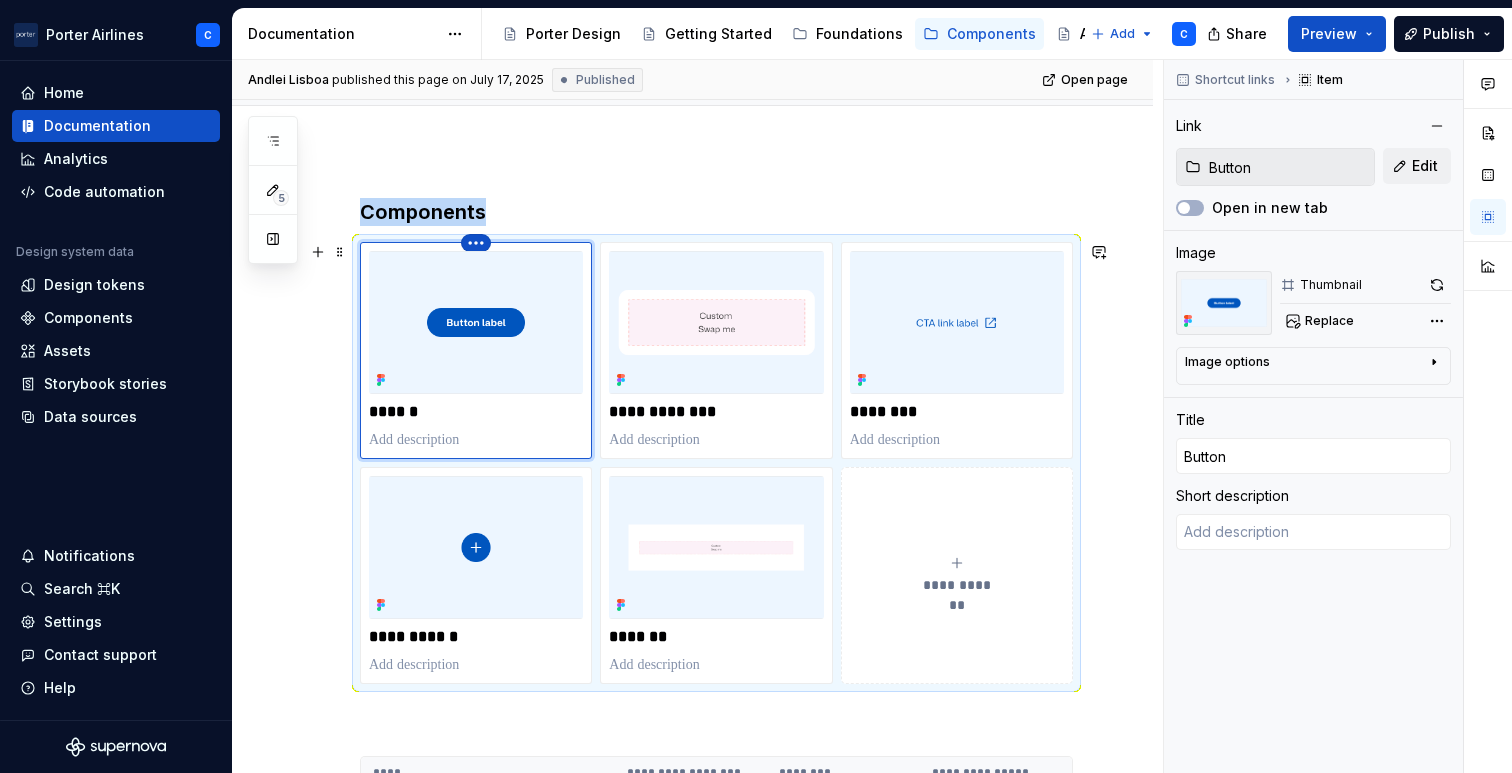 click on "Porter Airlines C Home Documentation Analytics Code automation Design system data Design tokens Components Assets Storybook stories Data sources Notifications Search ⌘K Settings Contact support Help Documentation
Accessibility guide for tree Page tree.
Navigate the tree with the arrow keys. Common tree hotkeys apply. Further keybindings are available:
enter to execute primary action on focused item
f2 to start renaming the focused item
escape to abort renaming an item
control+d to start dragging selected items
Porter Design Getting Started Foundations Components Accessibility Add C Share Preview Publish 5 Pages Add
Accessibility guide for tree Page tree.
Navigate the tree with the arrow keys. Common tree hotkeys apply. Further keybindings are available:
enter to execute primary action on focused item
f2 to start renaming the focused item
escape to abort renaming an item" at bounding box center (756, 386) 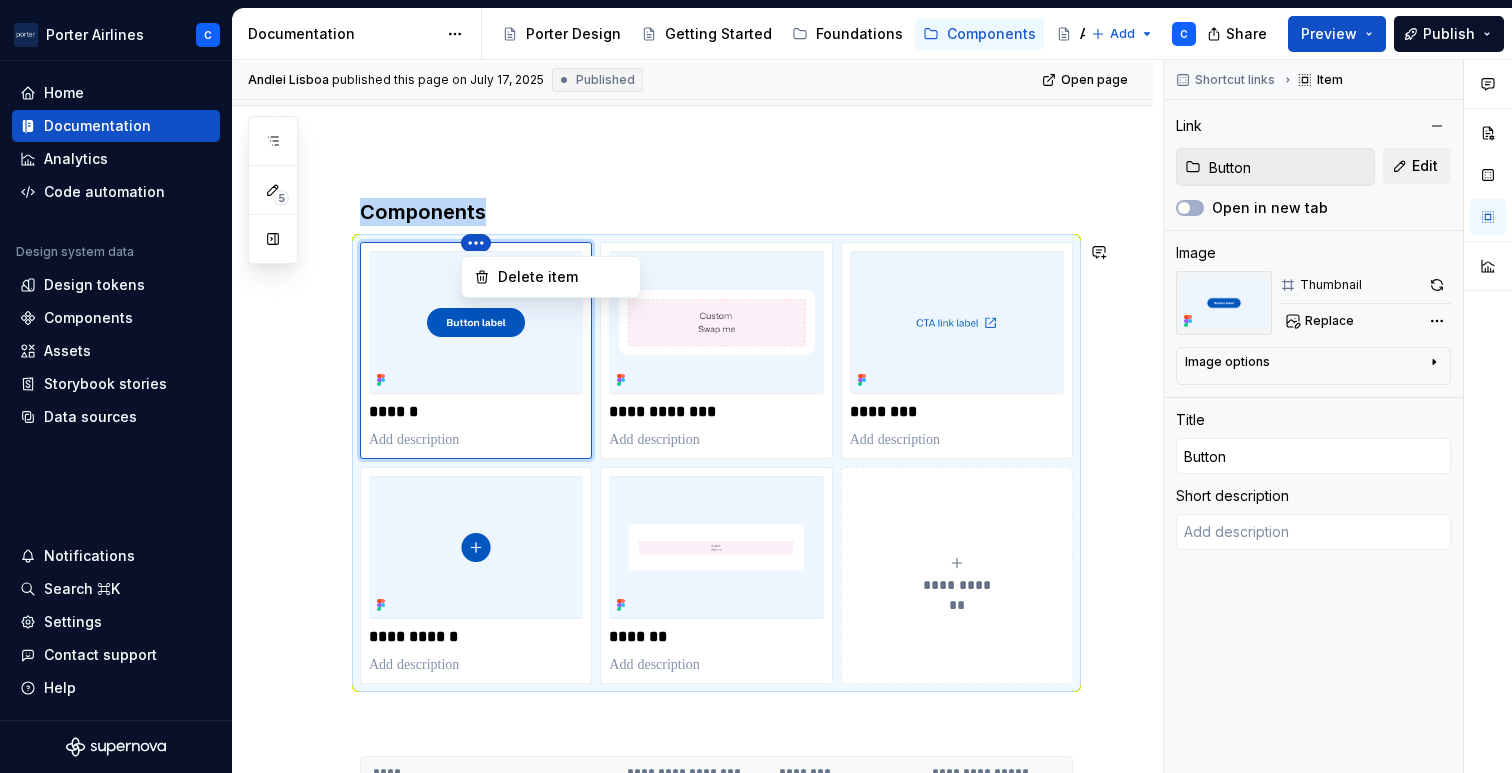 click on "Porter Airlines C Home Documentation Analytics Code automation Design system data Design tokens Components Assets Storybook stories Data sources Notifications Search ⌘K Settings Contact support Help Documentation
Accessibility guide for tree Page tree.
Navigate the tree with the arrow keys. Common tree hotkeys apply. Further keybindings are available:
enter to execute primary action on focused item
f2 to start renaming the focused item
escape to abort renaming an item
control+d to start dragging selected items
Porter Design Getting Started Foundations Components Accessibility Add C Share Preview Publish 5 Pages Add
Accessibility guide for tree Page tree.
Navigate the tree with the arrow keys. Common tree hotkeys apply. Further keybindings are available:
enter to execute primary action on focused item
f2 to start renaming the focused item
escape to abort renaming an item" at bounding box center [756, 386] 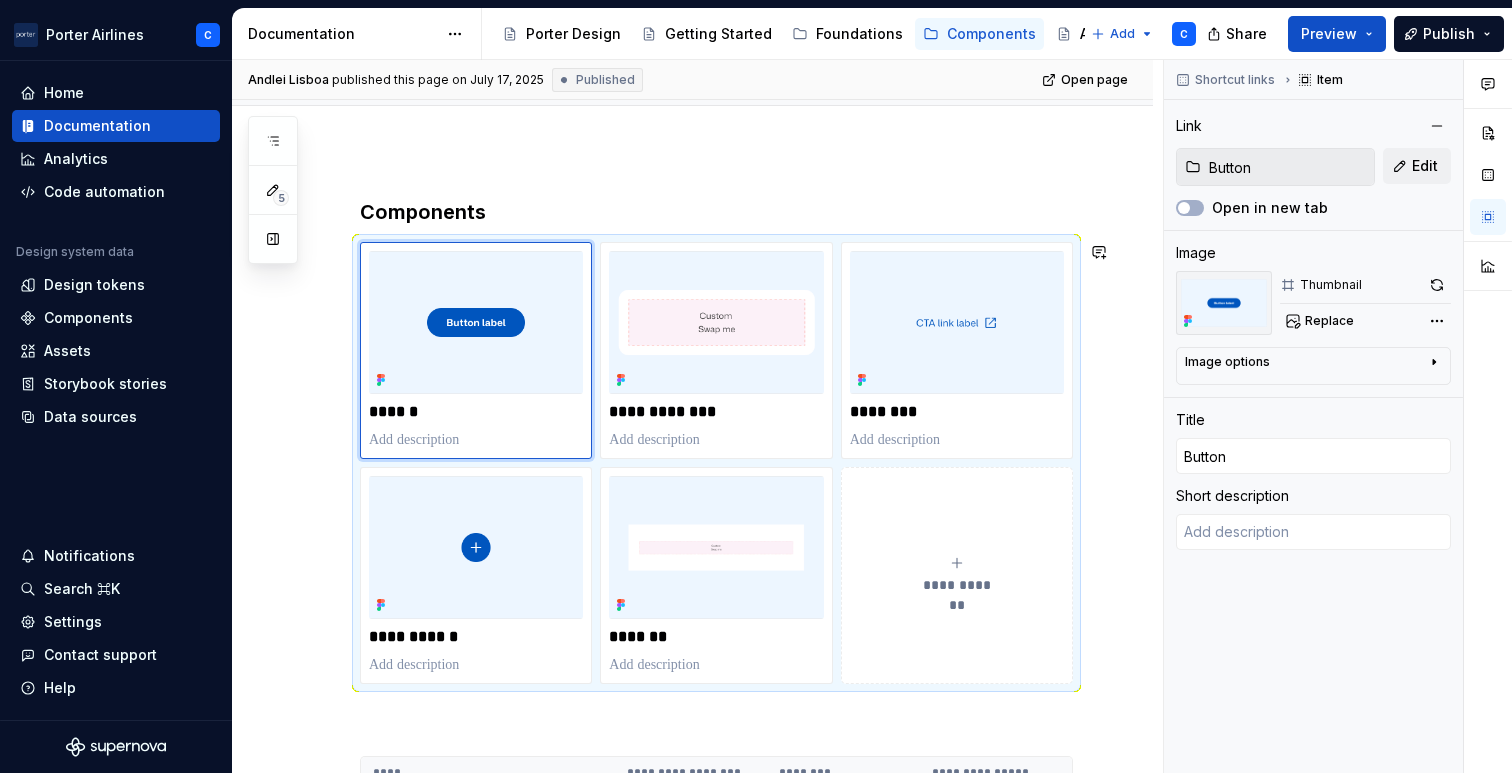 click on "**********" at bounding box center [692, 780] 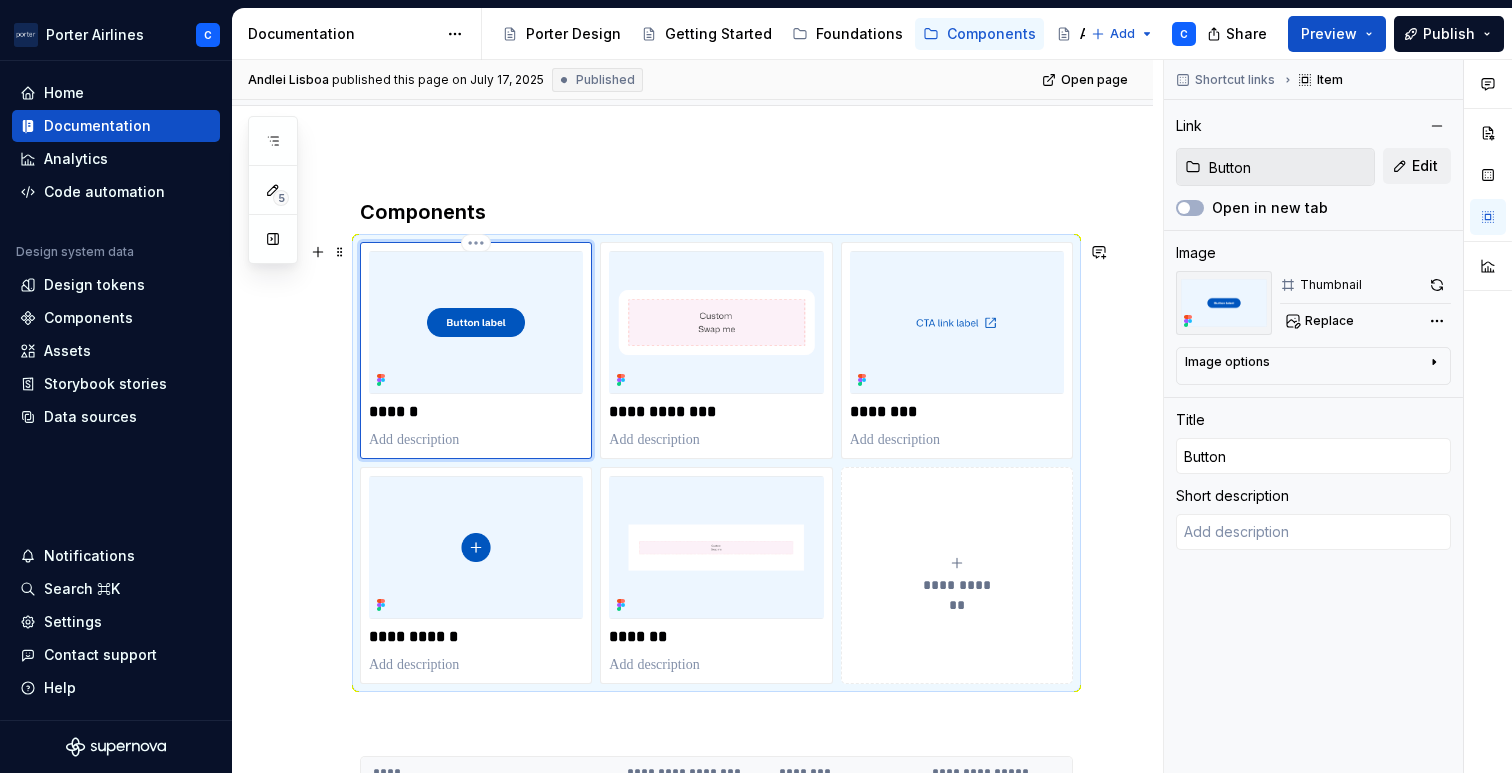 scroll, scrollTop: 0, scrollLeft: 0, axis: both 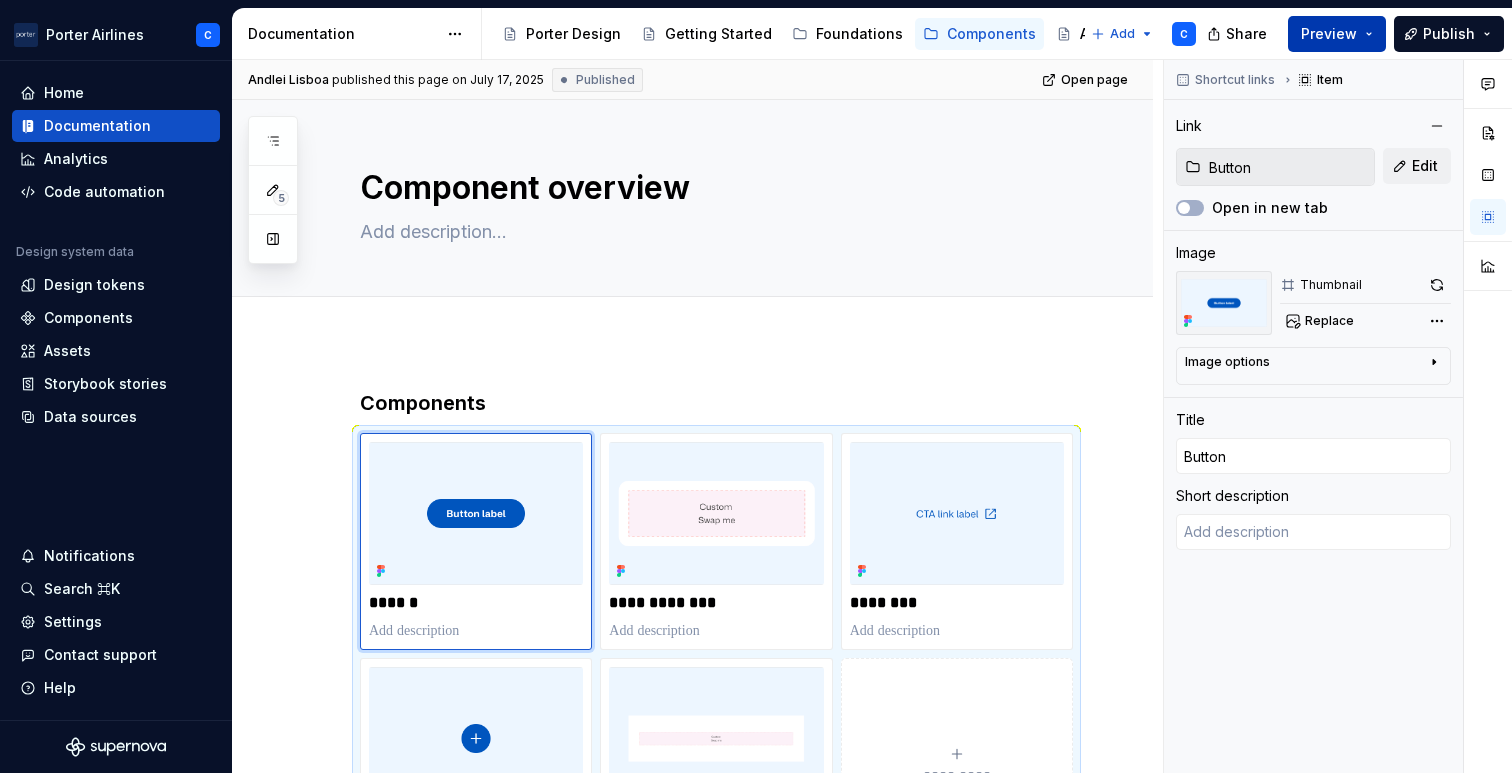 click on "Preview" at bounding box center (1329, 34) 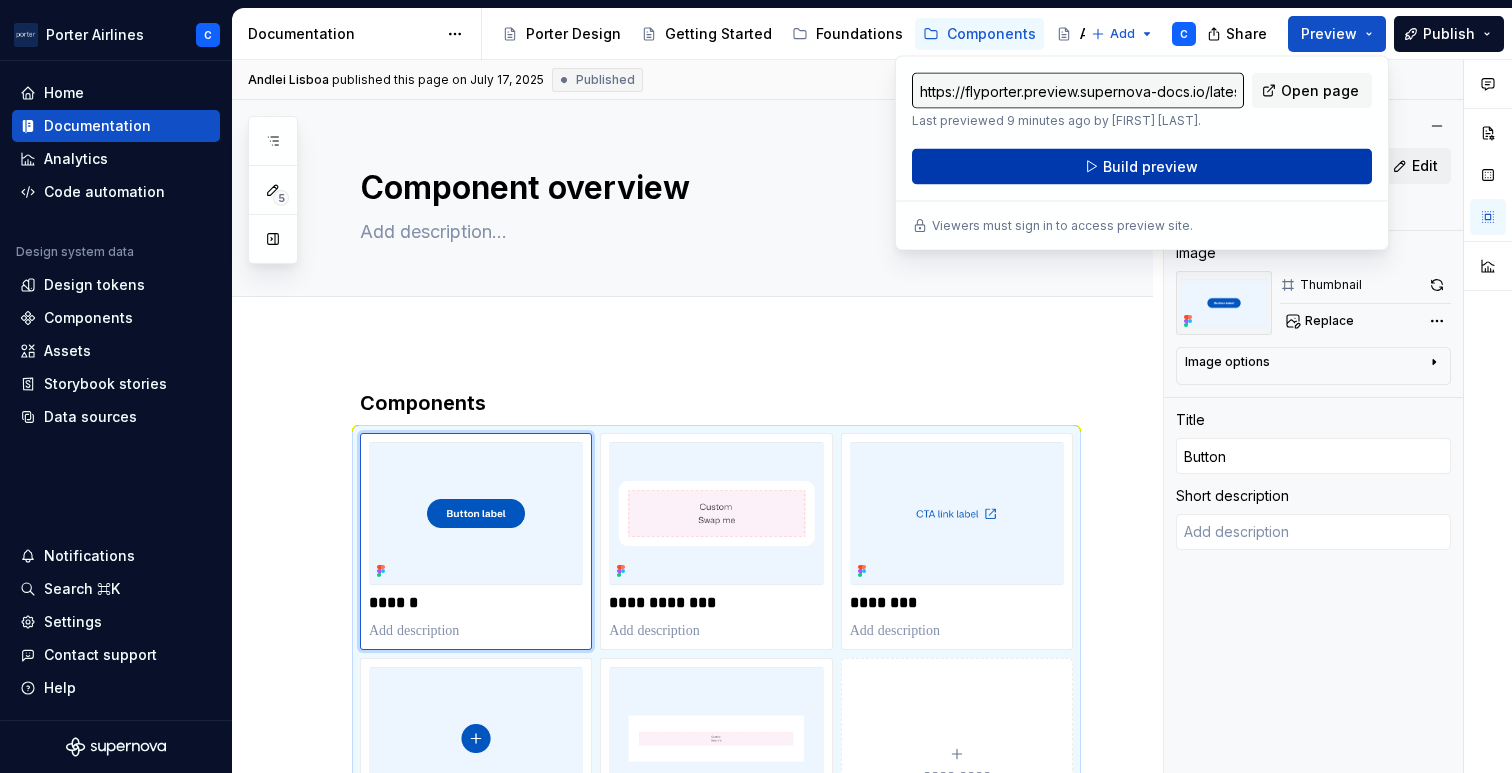 click on "Build preview" at bounding box center (1142, 167) 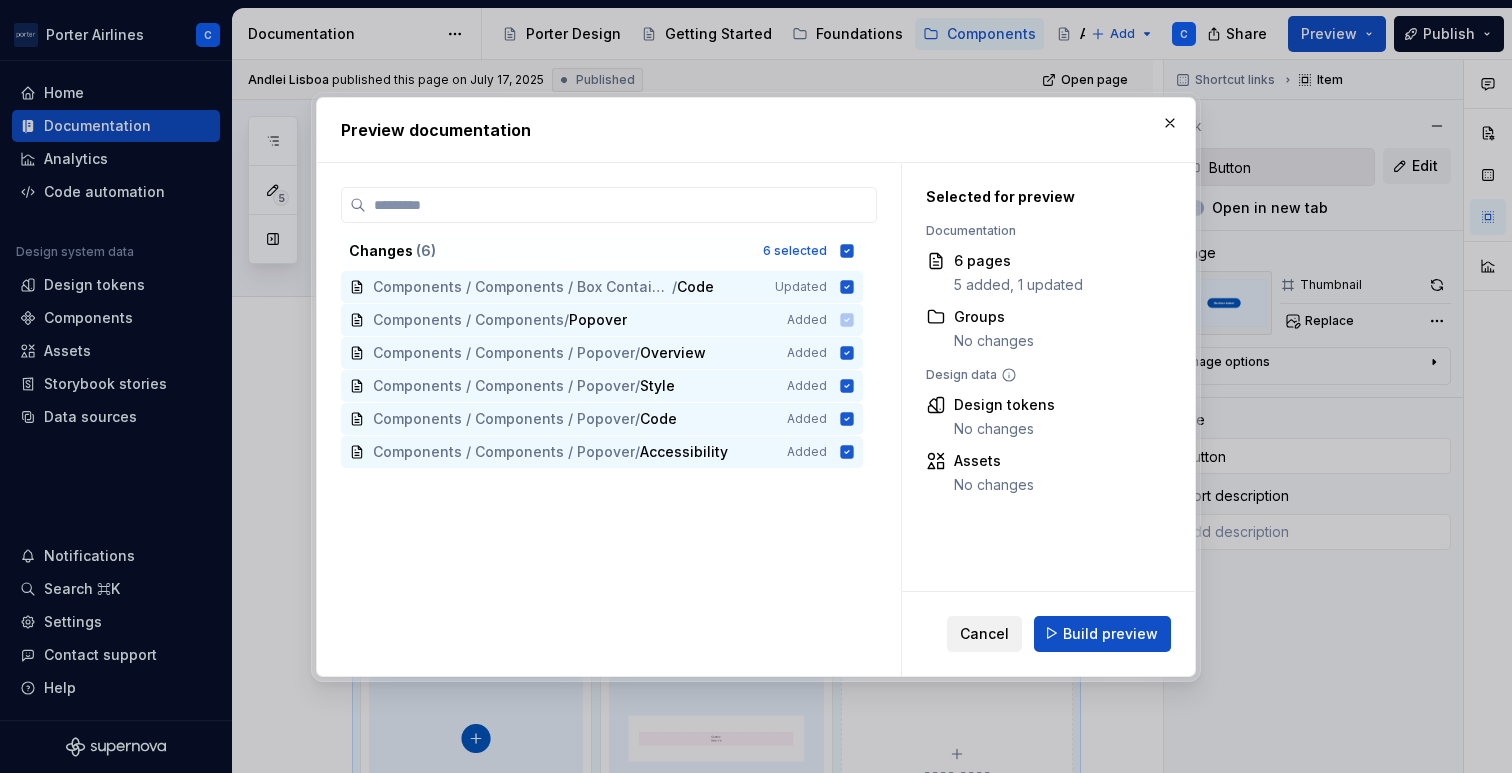 click on "Cancel" at bounding box center [984, 633] 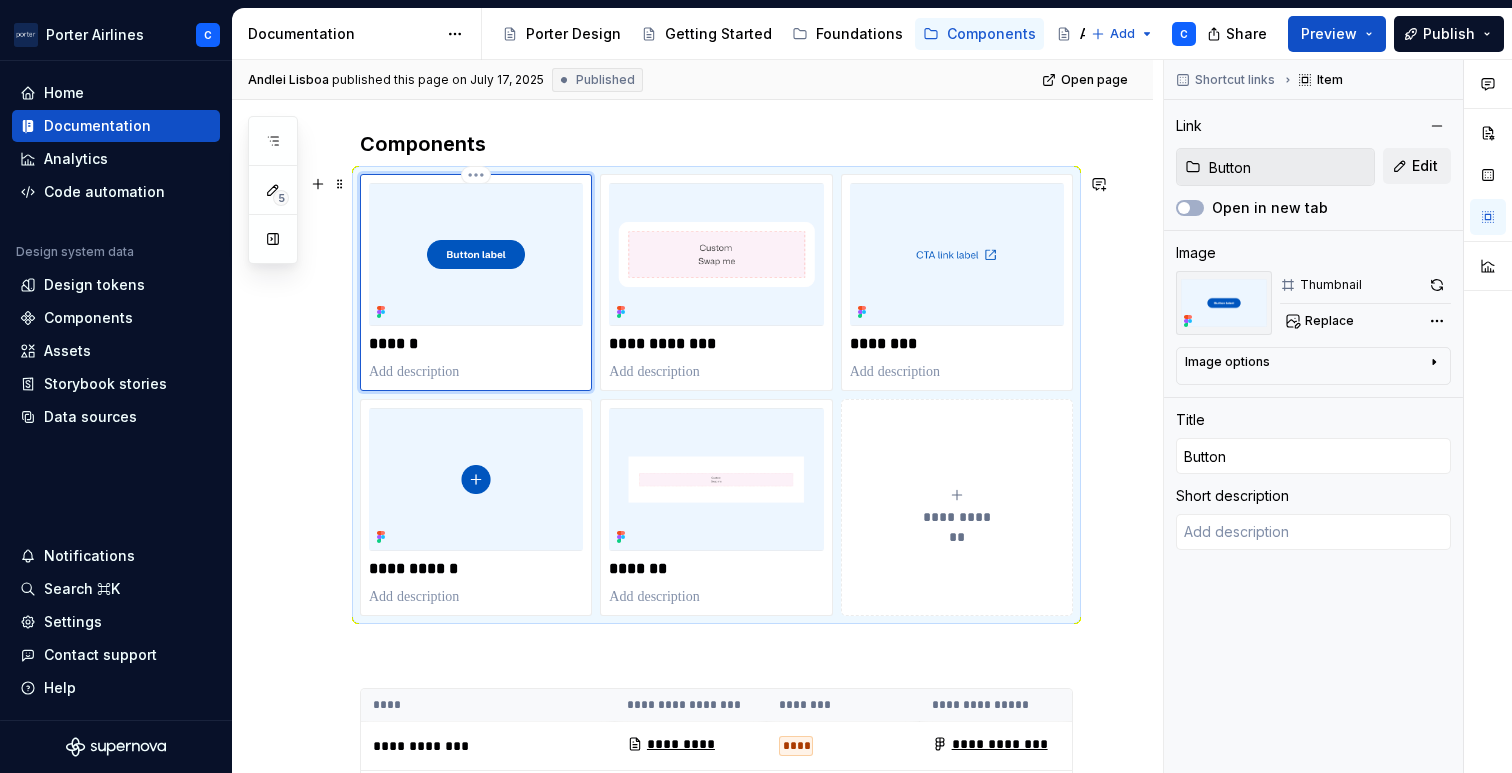 scroll, scrollTop: 159, scrollLeft: 0, axis: vertical 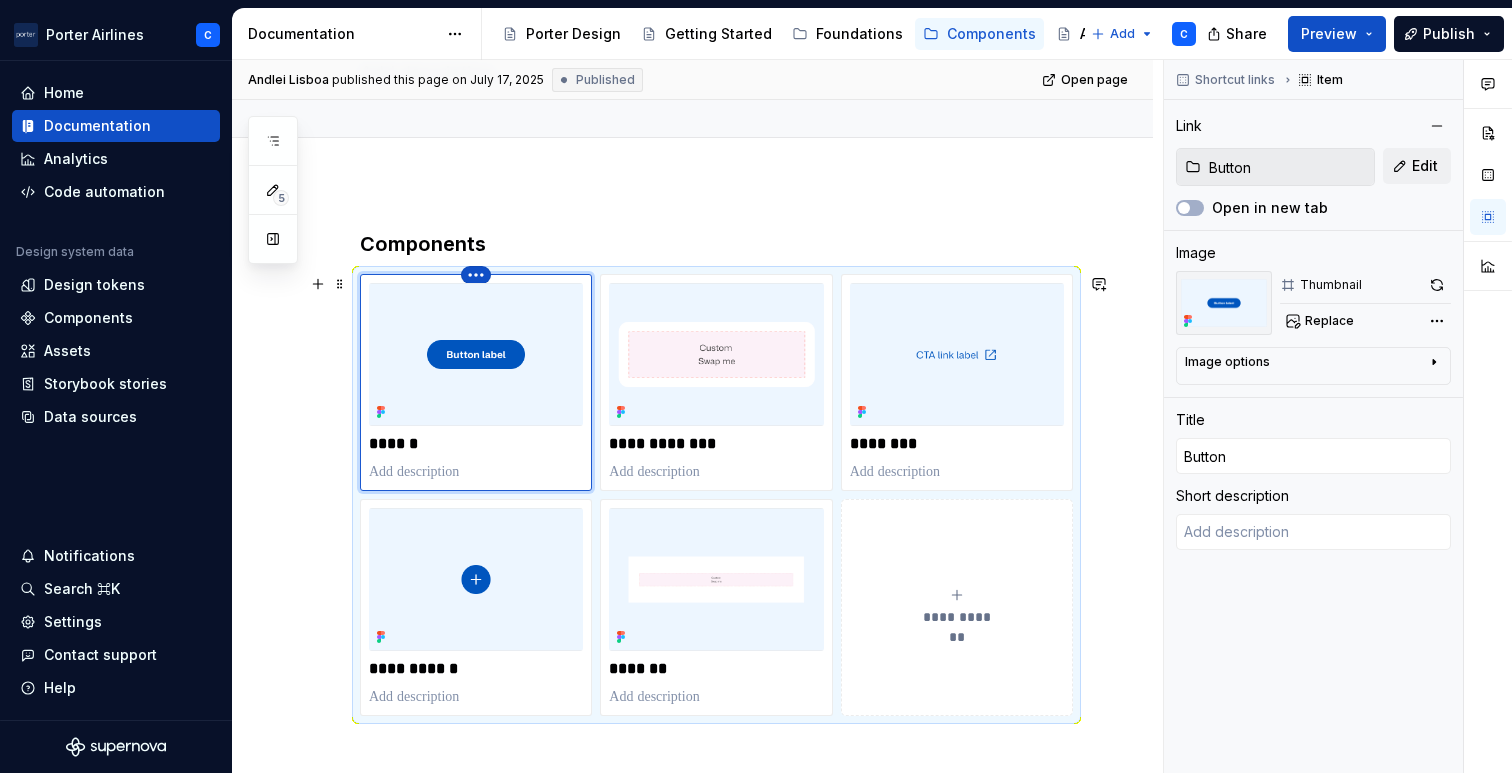 click on "Porter Airlines C Home Documentation Analytics Code automation Design system data Design tokens Components Assets Storybook stories Data sources Notifications Search ⌘K Settings Contact support Help Documentation
Accessibility guide for tree Page tree.
Navigate the tree with the arrow keys. Common tree hotkeys apply. Further keybindings are available:
enter to execute primary action on focused item
f2 to start renaming the focused item
escape to abort renaming an item
control+d to start dragging selected items
Porter Design Getting Started Foundations Components Accessibility Add C Share Preview Publish 5 Pages Add
Accessibility guide for tree Page tree.
Navigate the tree with the arrow keys. Common tree hotkeys apply. Further keybindings are available:
enter to execute primary action on focused item
f2 to start renaming the focused item
escape to abort renaming an item" at bounding box center [756, 386] 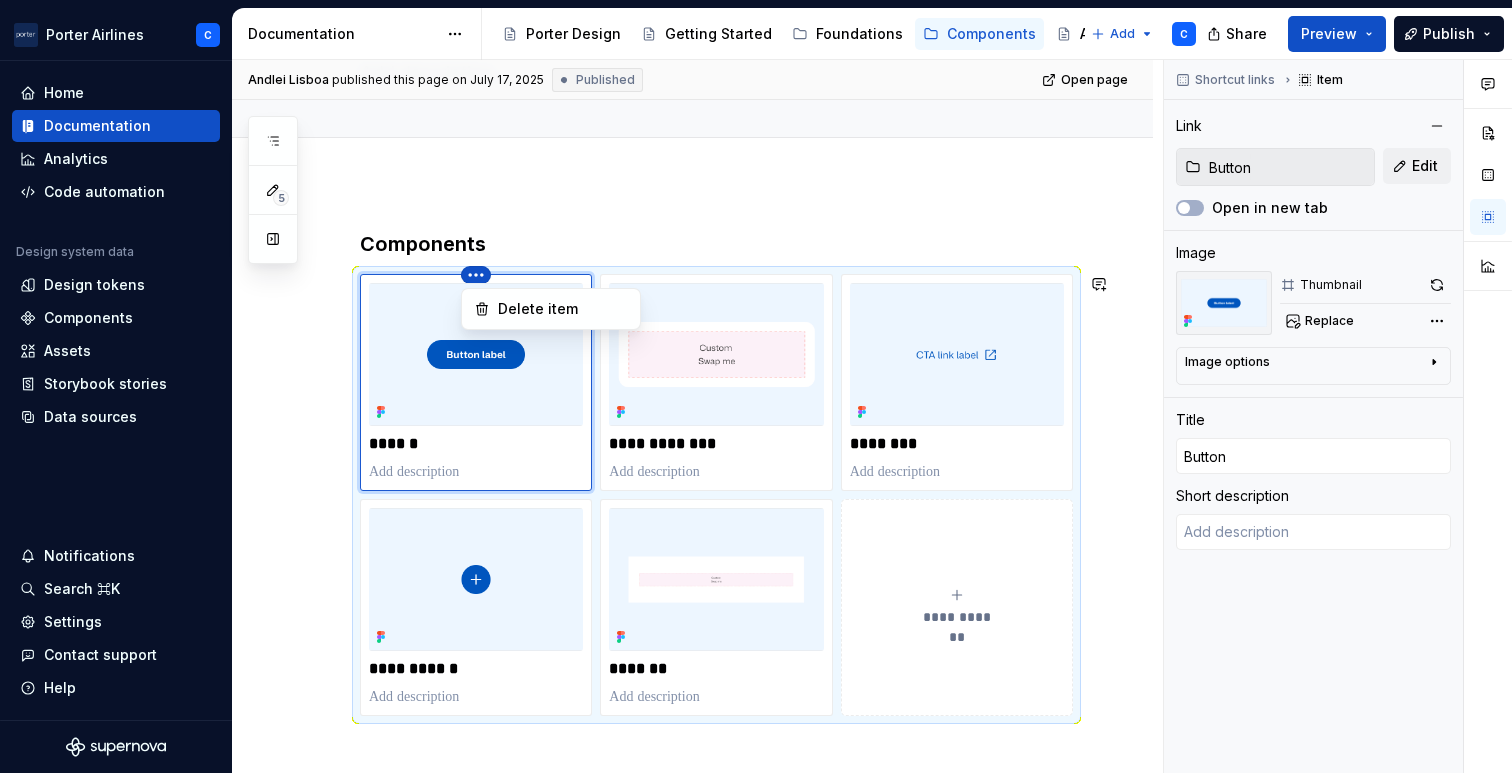 click on "Porter Airlines C Home Documentation Analytics Code automation Design system data Design tokens Components Assets Storybook stories Data sources Notifications Search ⌘K Settings Contact support Help Documentation
Accessibility guide for tree Page tree.
Navigate the tree with the arrow keys. Common tree hotkeys apply. Further keybindings are available:
enter to execute primary action on focused item
f2 to start renaming the focused item
escape to abort renaming an item
control+d to start dragging selected items
Porter Design Getting Started Foundations Components Accessibility Add C Share Preview Publish 5 Pages Add
Accessibility guide for tree Page tree.
Navigate the tree with the arrow keys. Common tree hotkeys apply. Further keybindings are available:
enter to execute primary action on focused item
f2 to start renaming the focused item
escape to abort renaming an item" at bounding box center (756, 386) 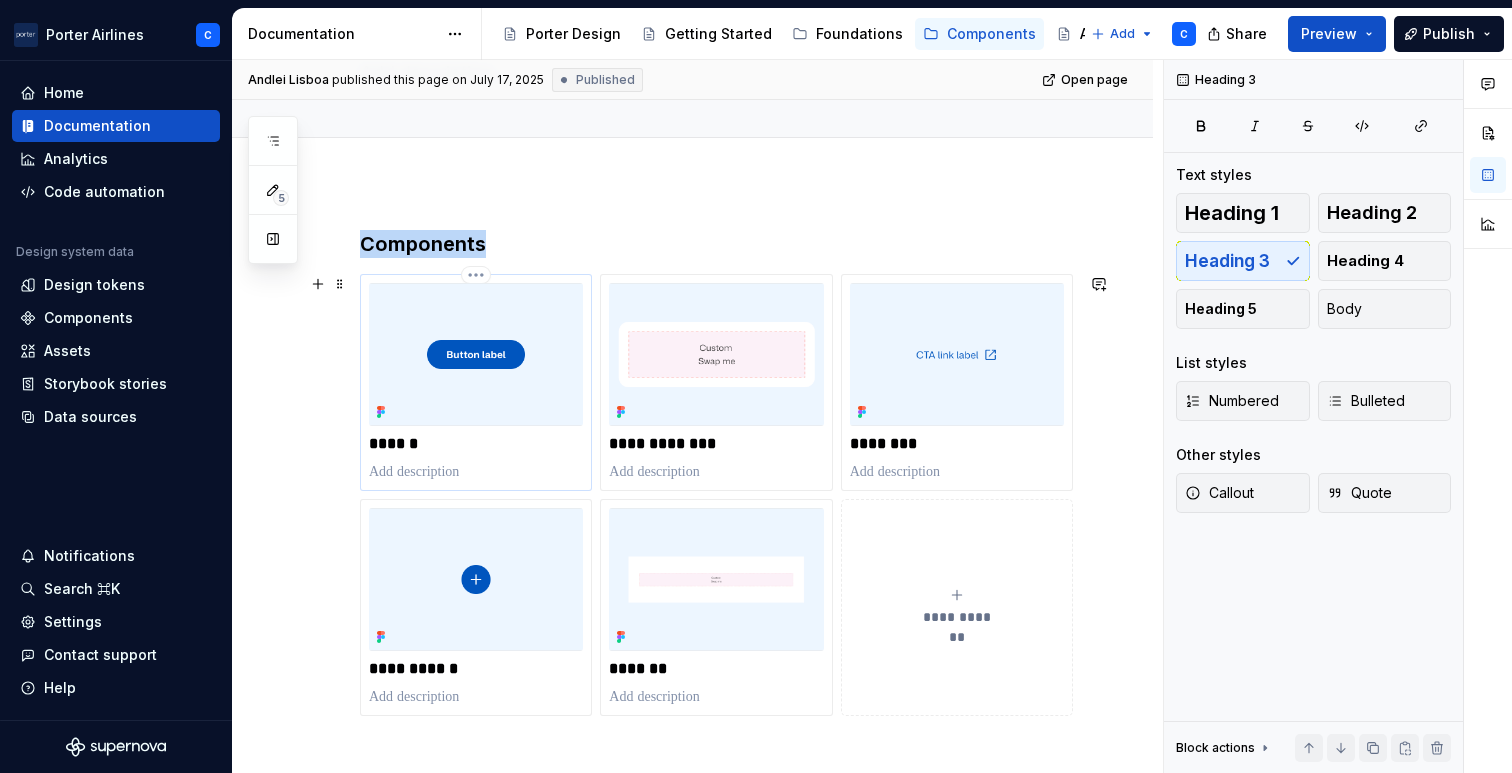 click at bounding box center [476, 354] 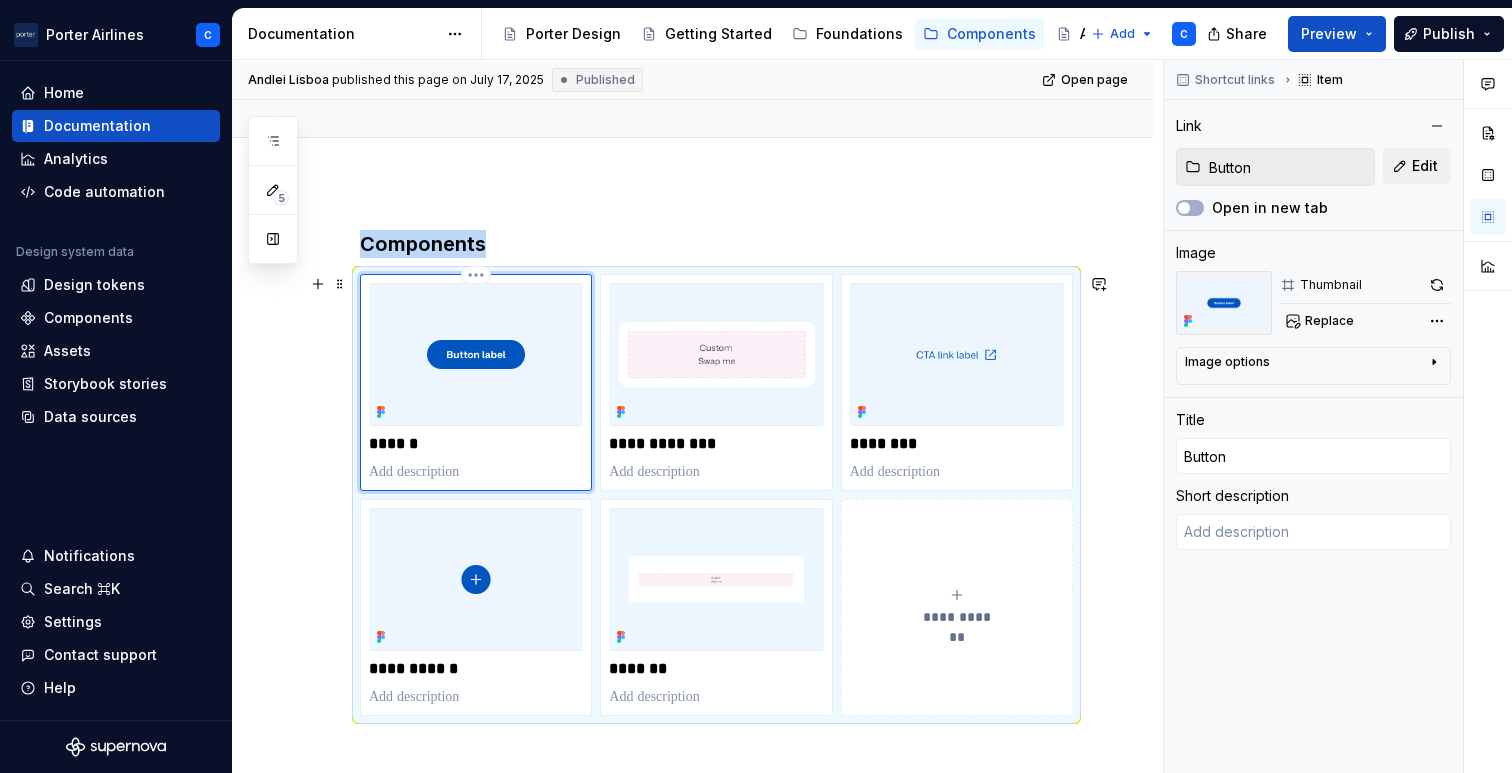 click at bounding box center [476, 354] 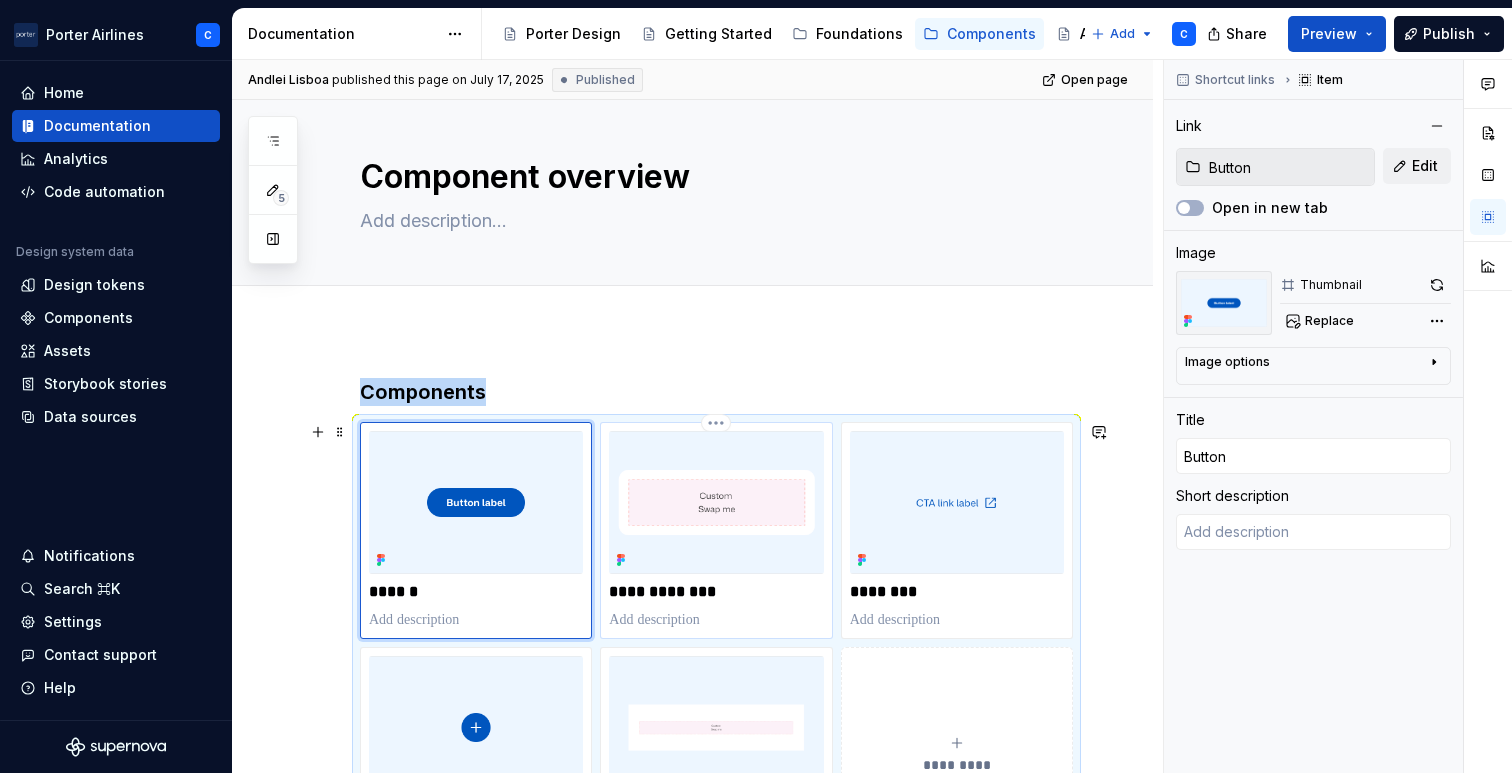 scroll, scrollTop: 0, scrollLeft: 0, axis: both 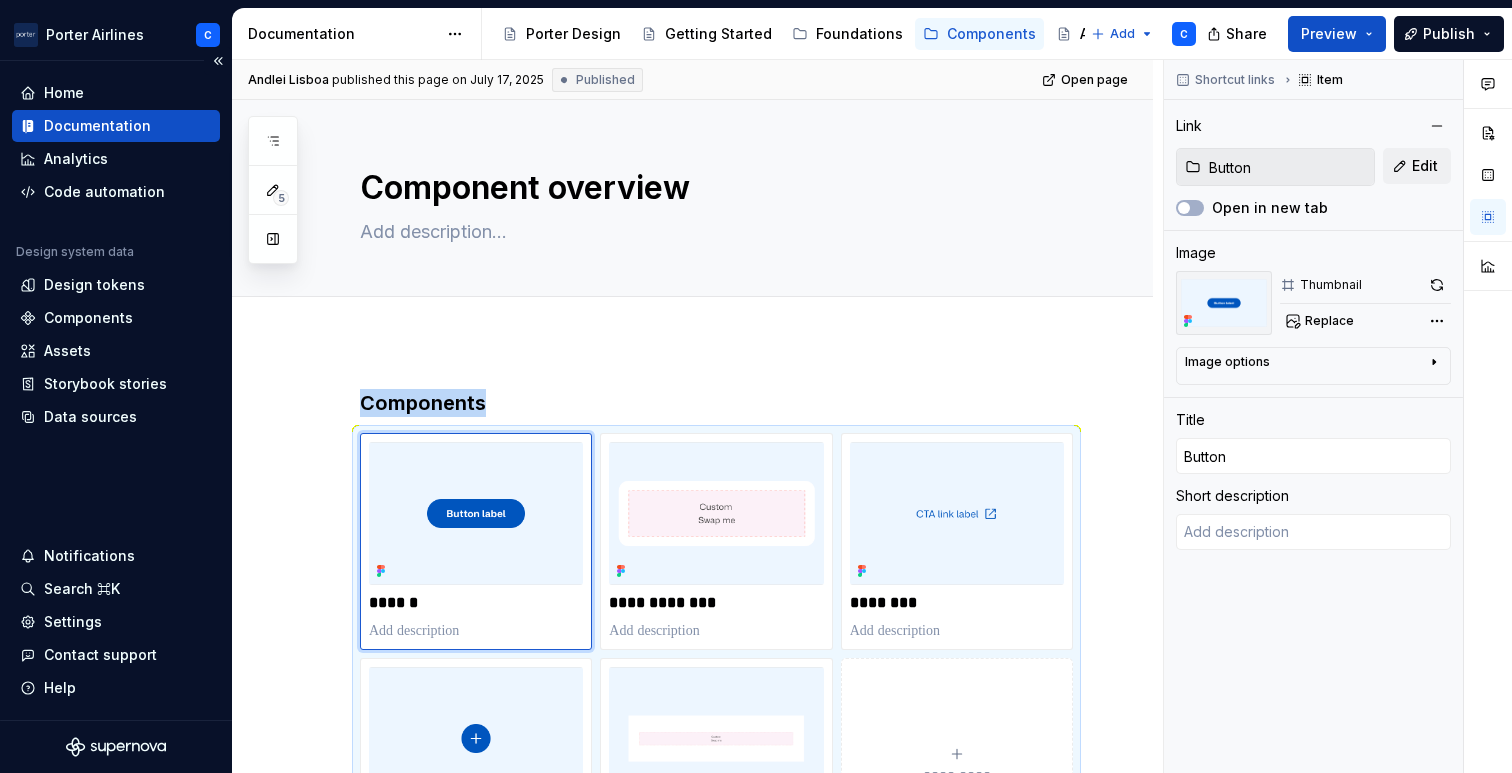 click on "Documentation" at bounding box center (116, 126) 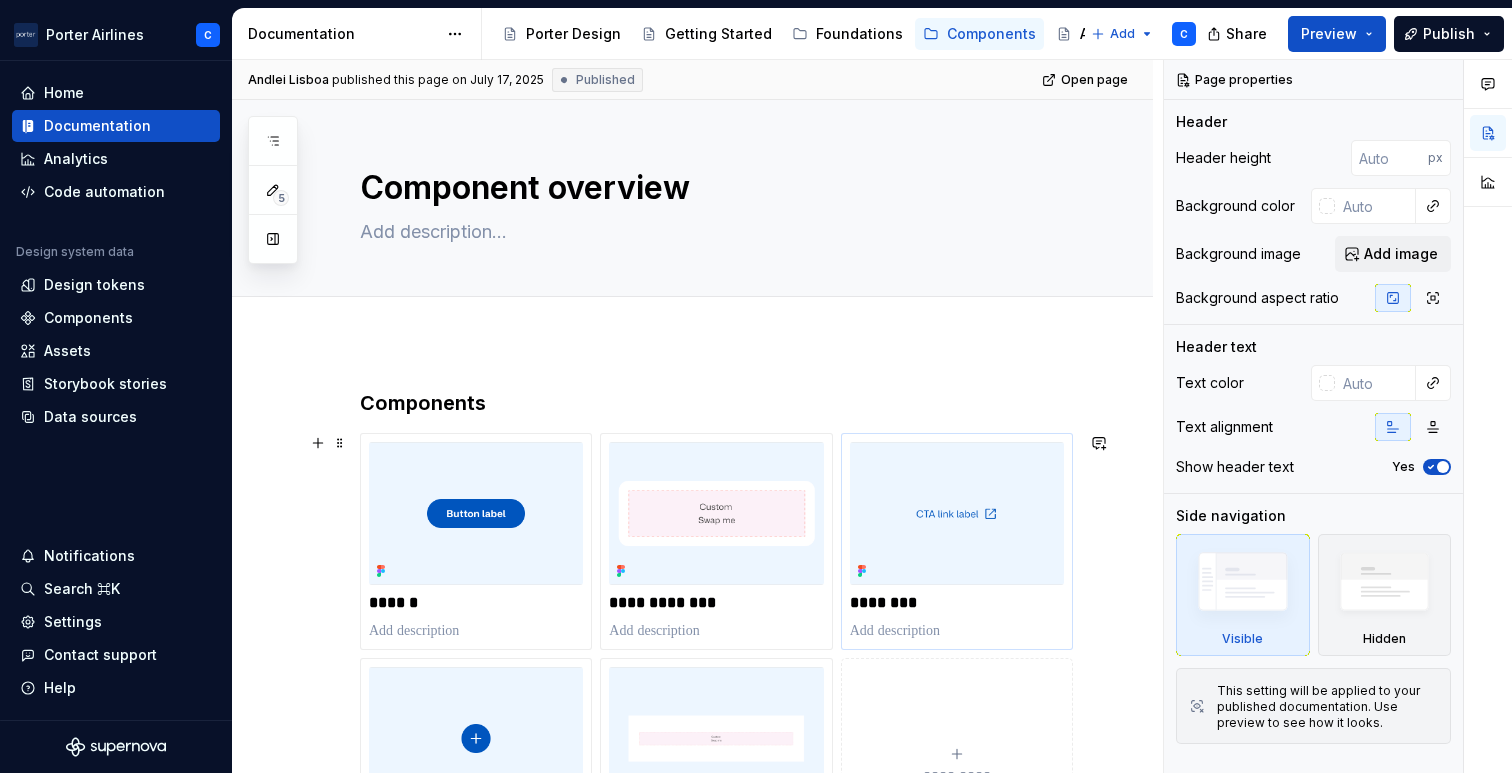 type on "*" 